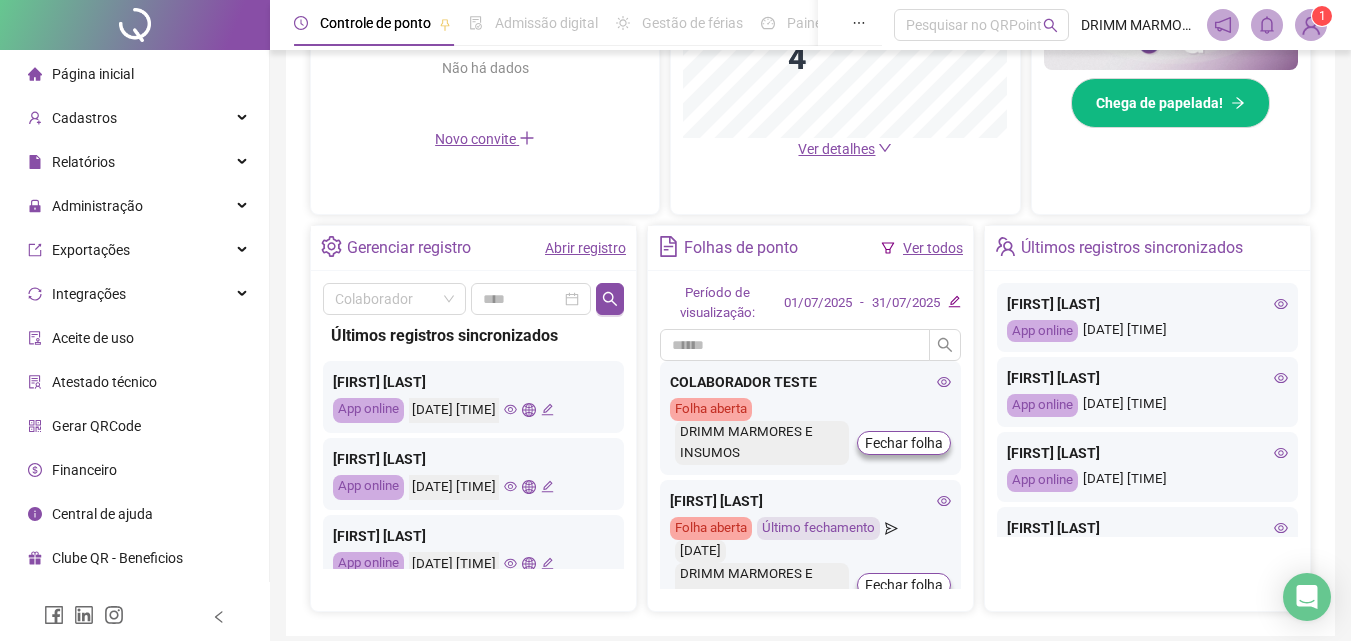 scroll, scrollTop: 681, scrollLeft: 0, axis: vertical 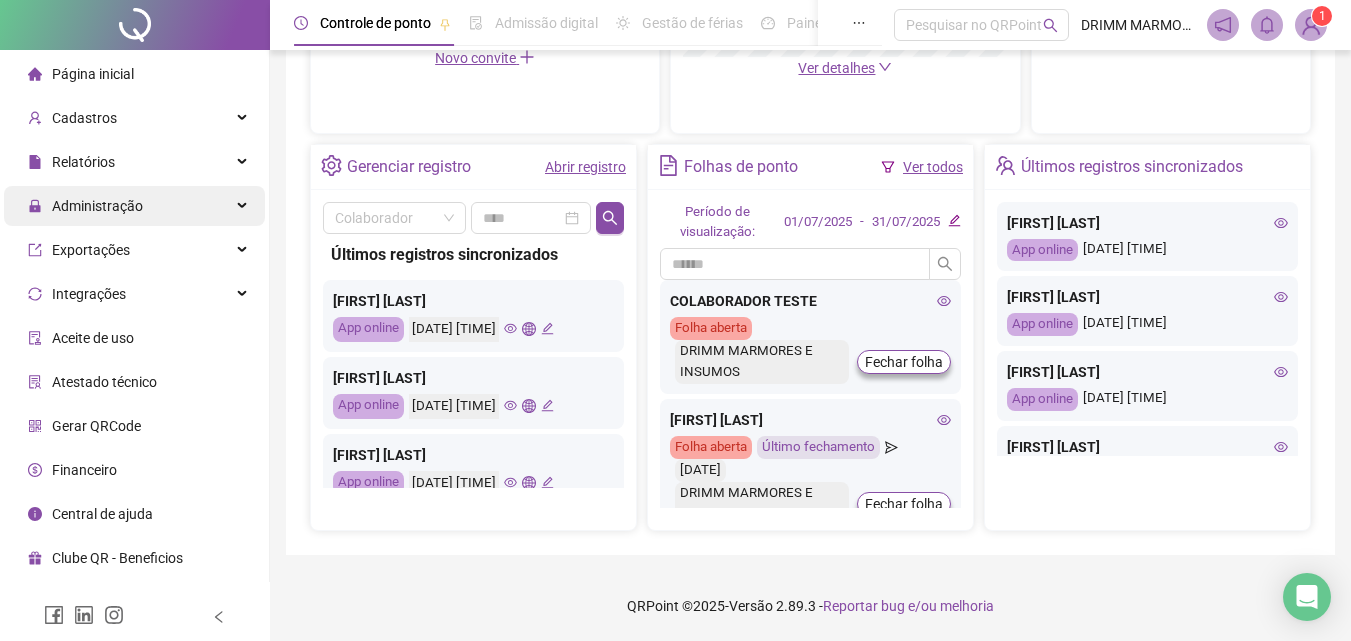 click at bounding box center (244, 206) 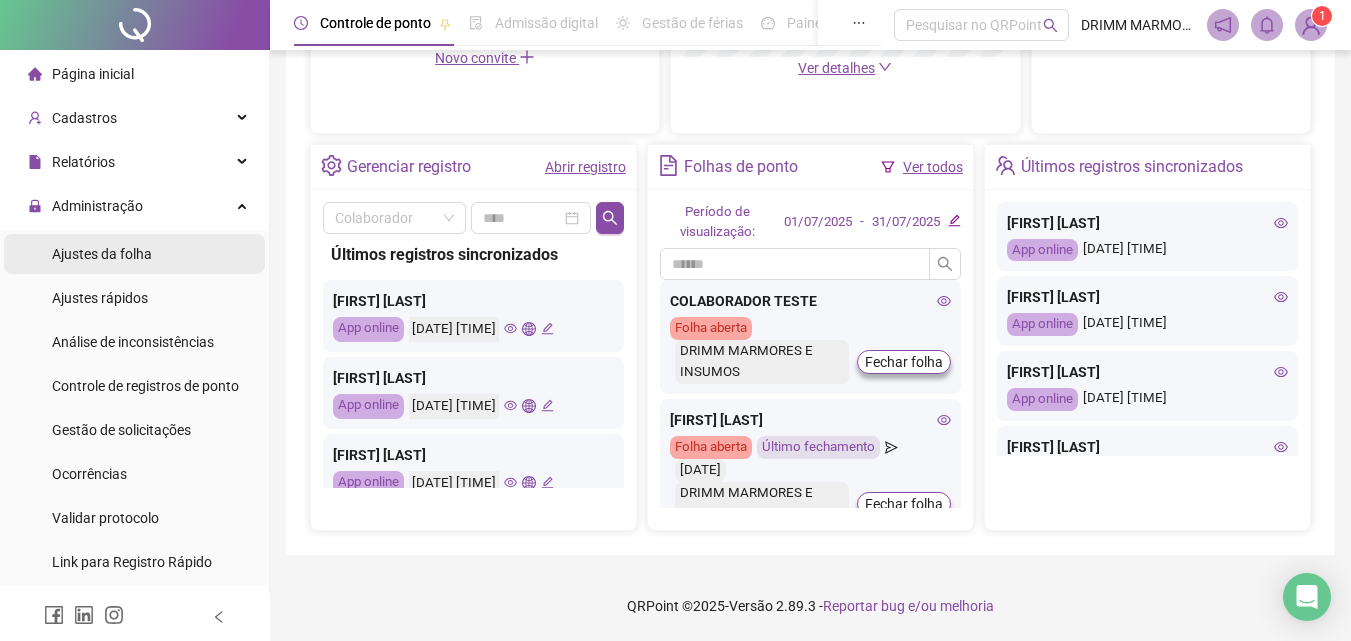 click on "Ajustes da folha" at bounding box center (134, 254) 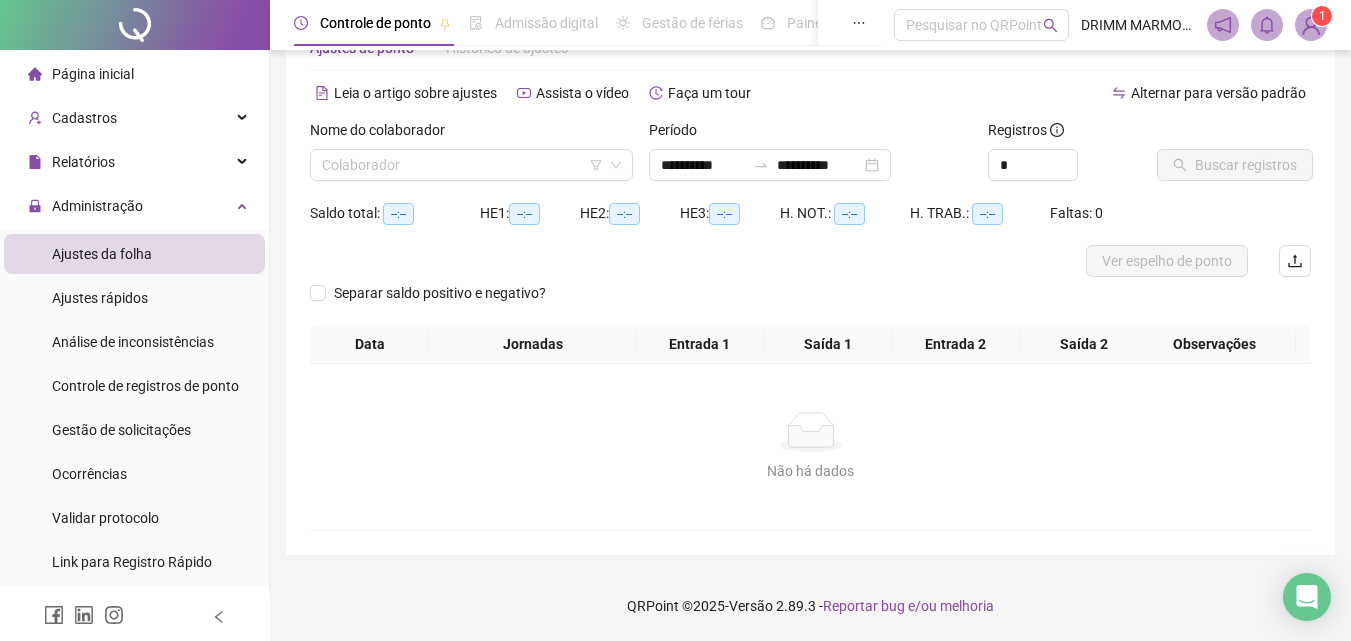 scroll, scrollTop: 65, scrollLeft: 0, axis: vertical 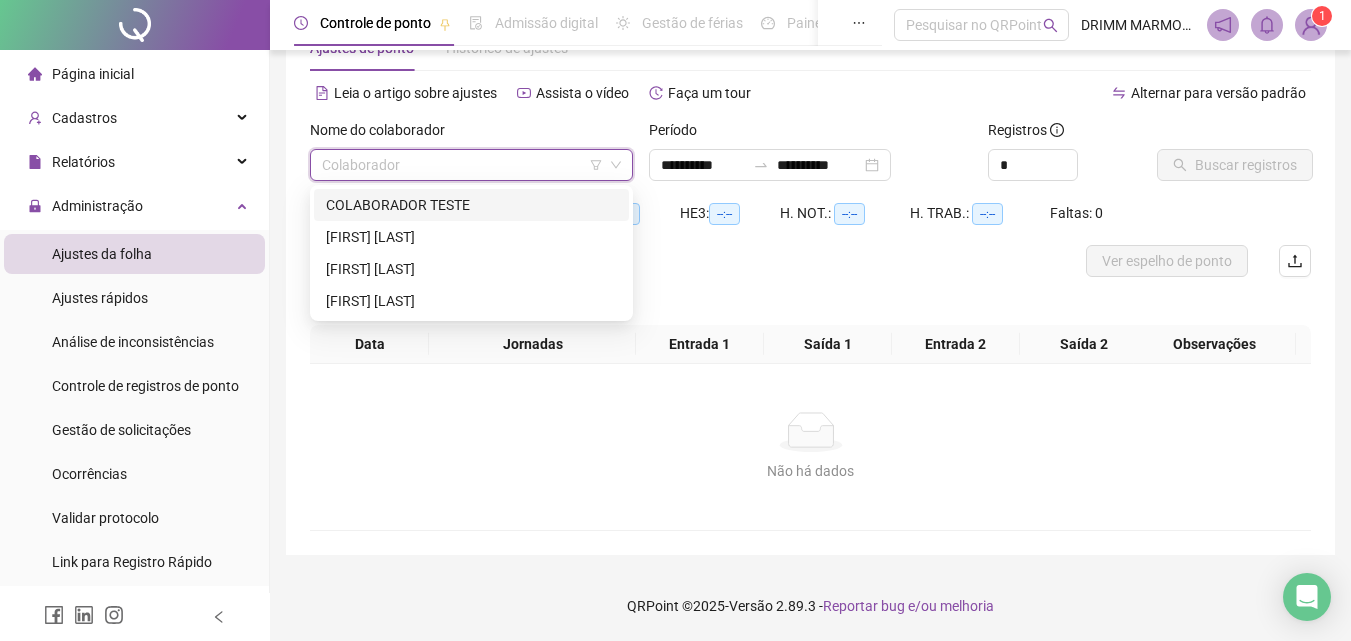 click at bounding box center (462, 165) 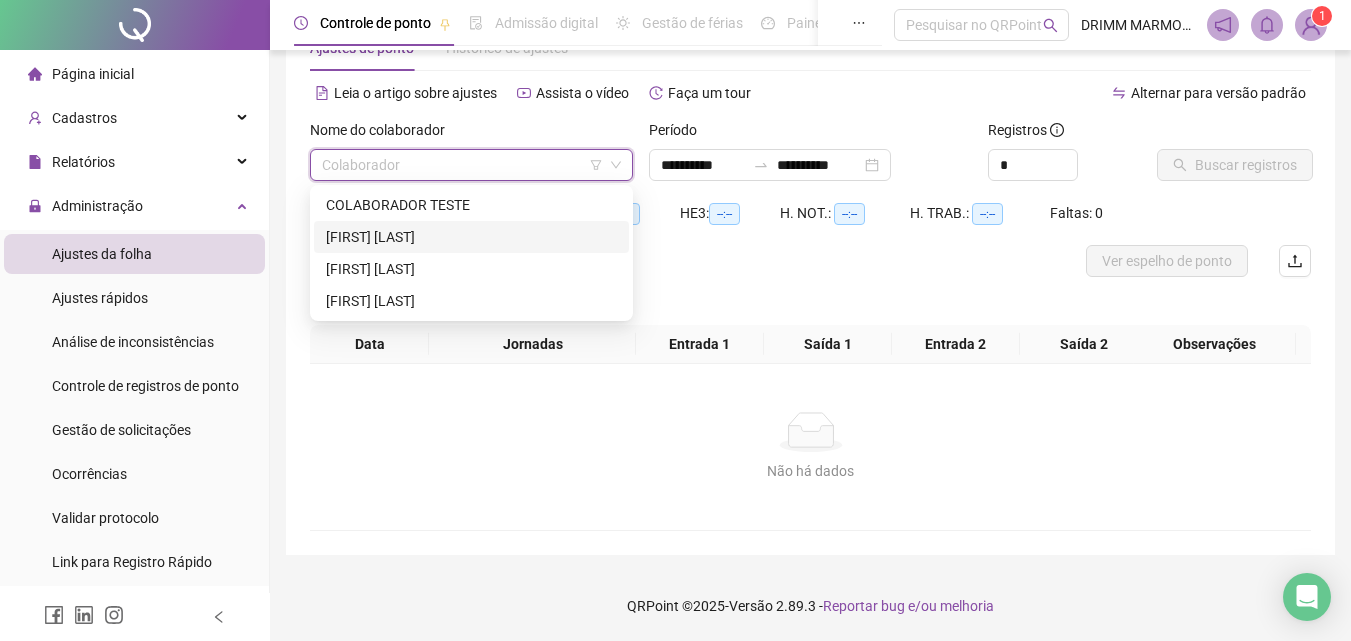 click on "[FIRST] [LAST]" at bounding box center [471, 237] 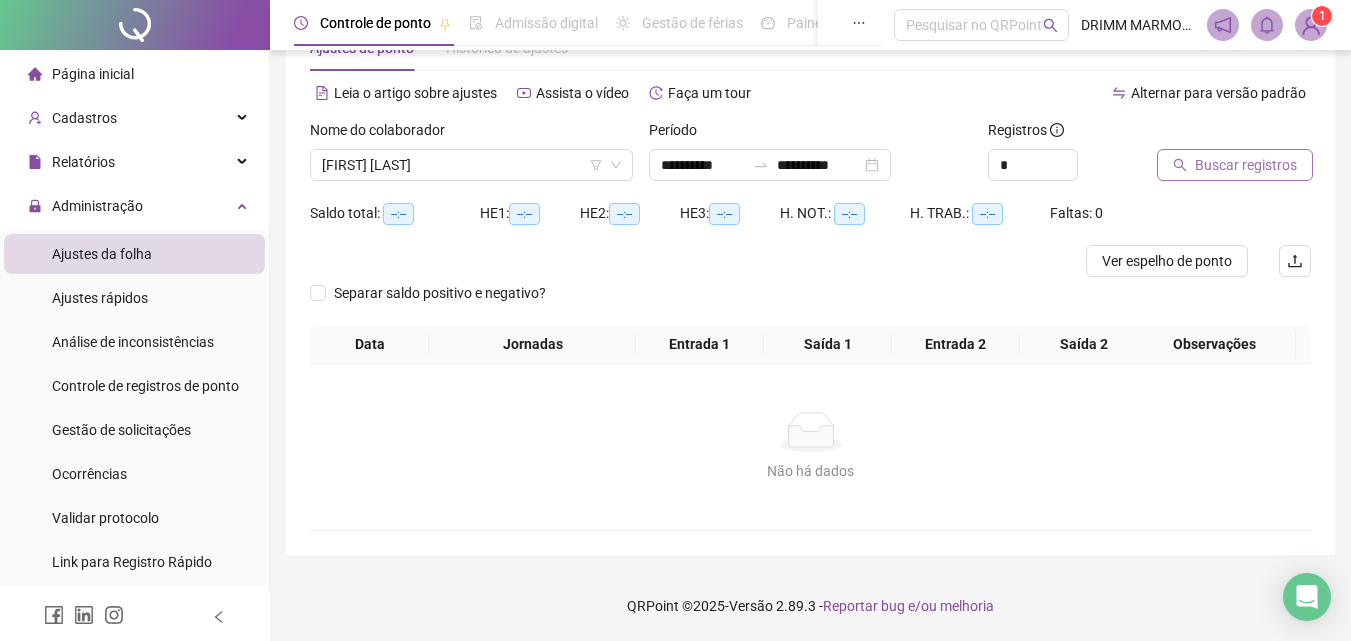click on "Buscar registros" at bounding box center (1246, 165) 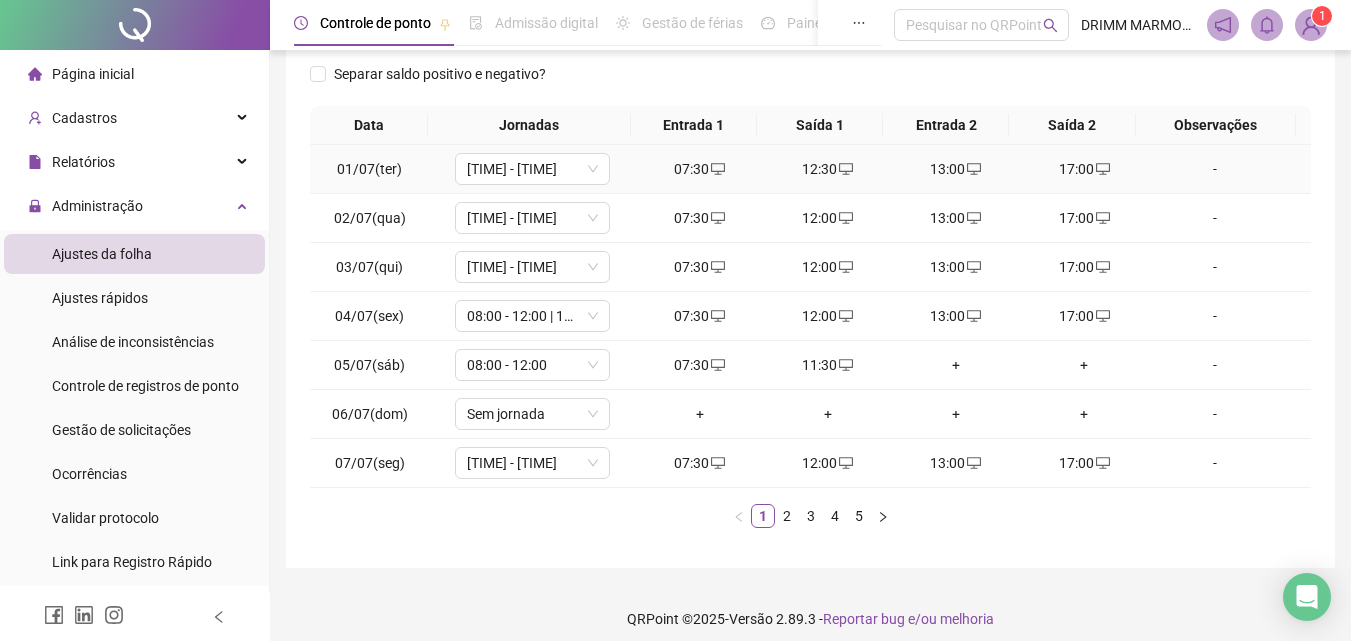 scroll, scrollTop: 313, scrollLeft: 0, axis: vertical 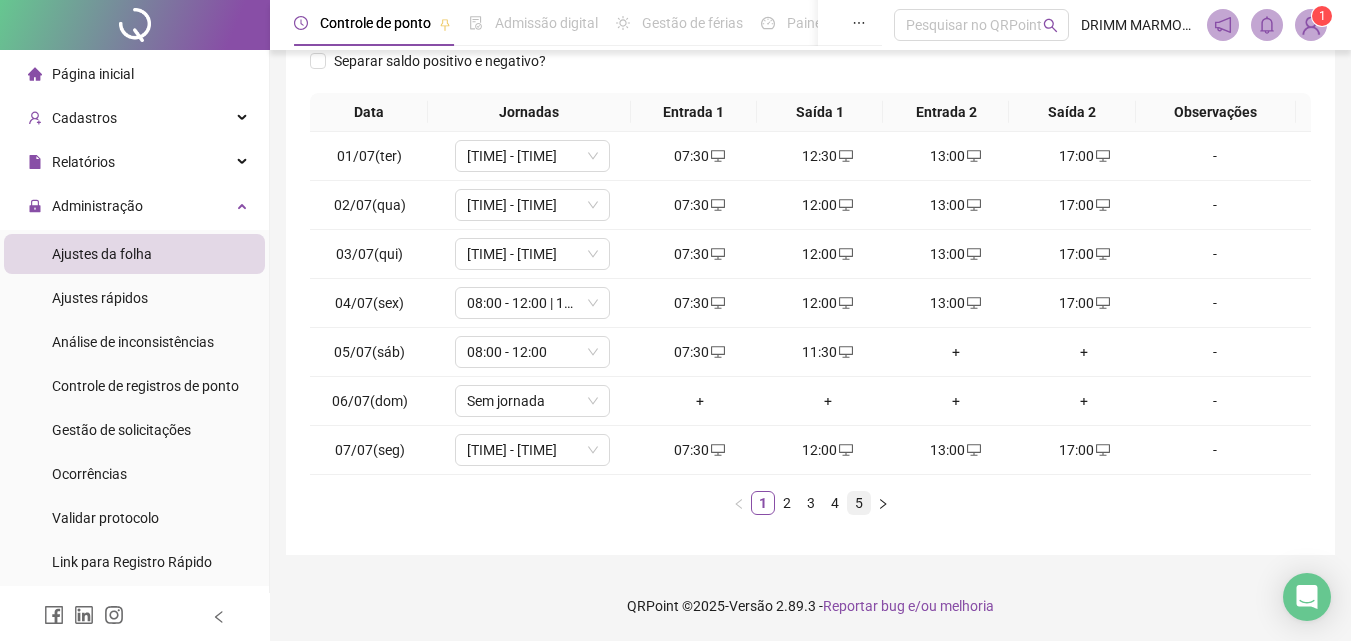 click on "5" at bounding box center (859, 503) 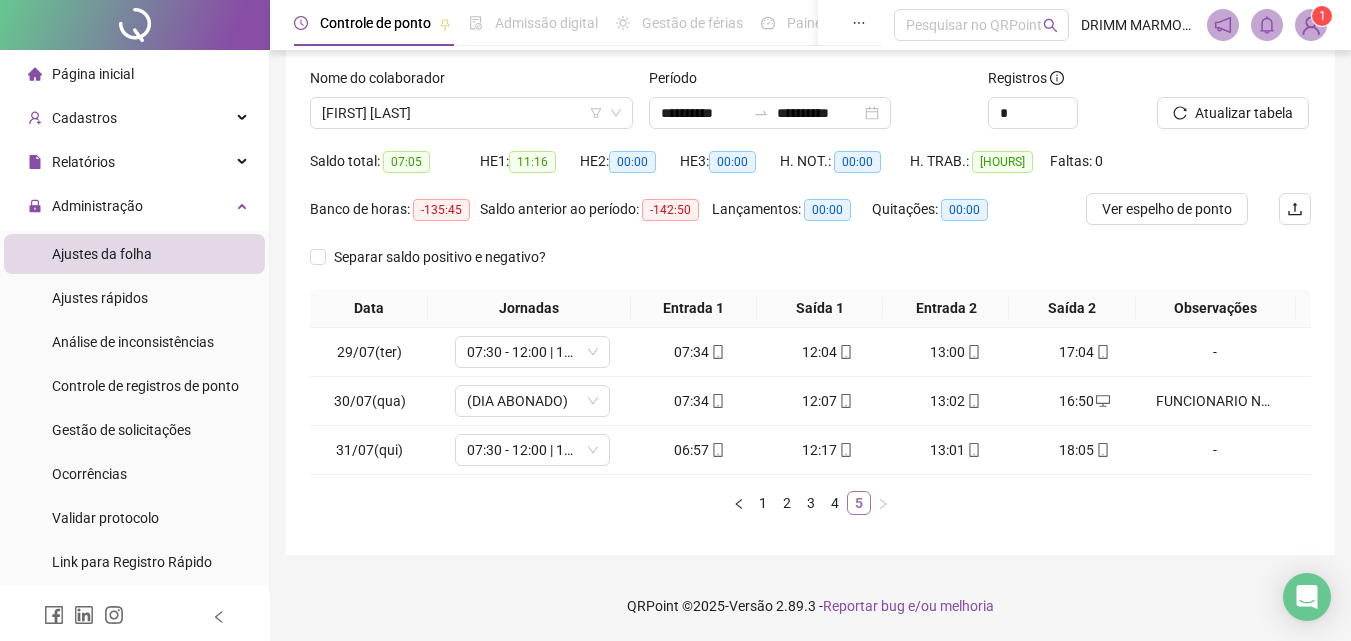 scroll, scrollTop: 117, scrollLeft: 0, axis: vertical 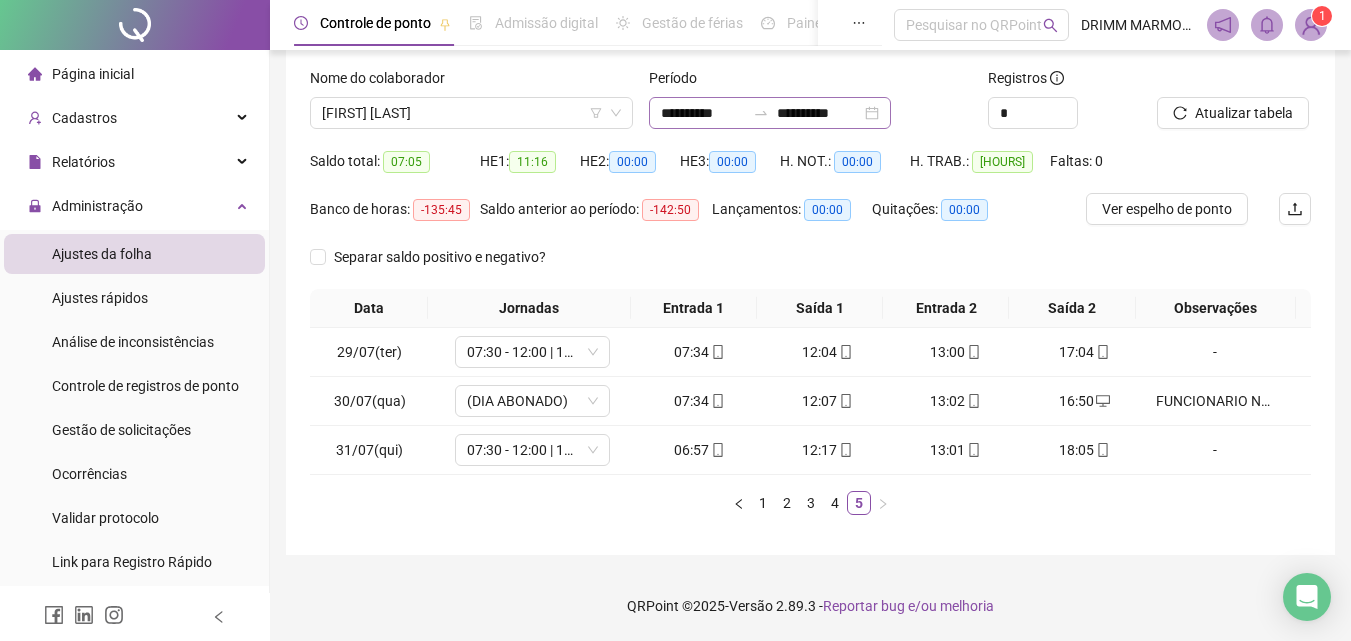click on "**********" at bounding box center (770, 113) 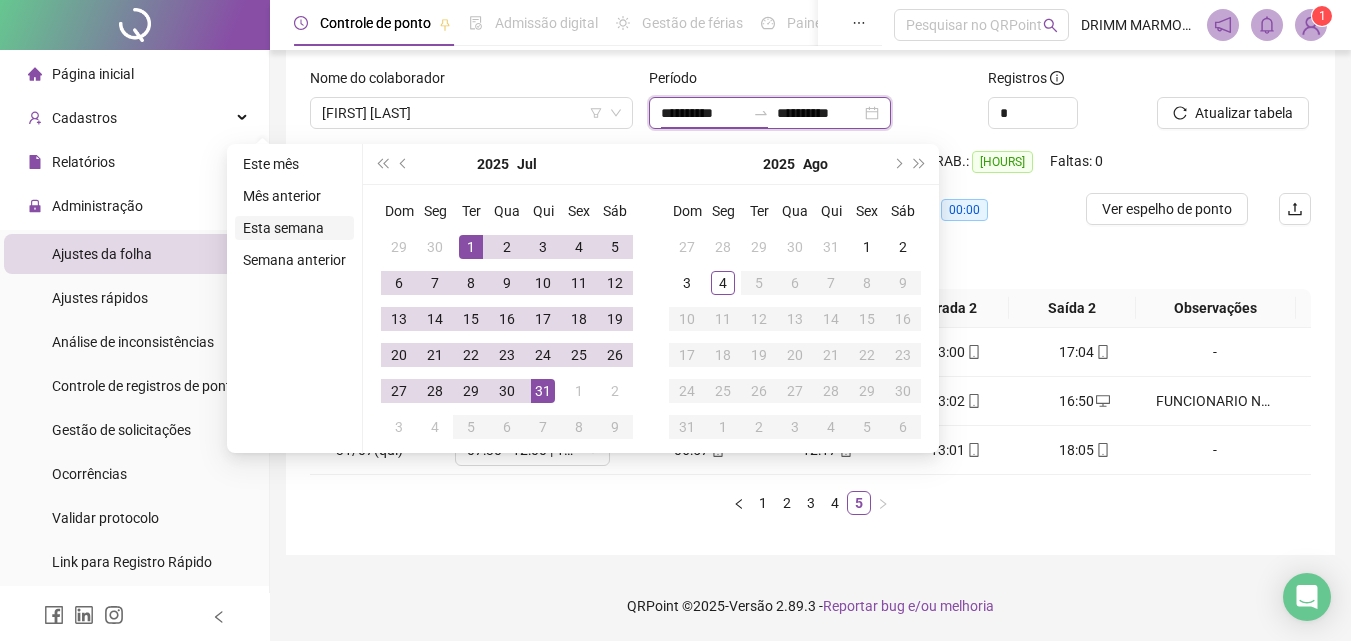 type on "**********" 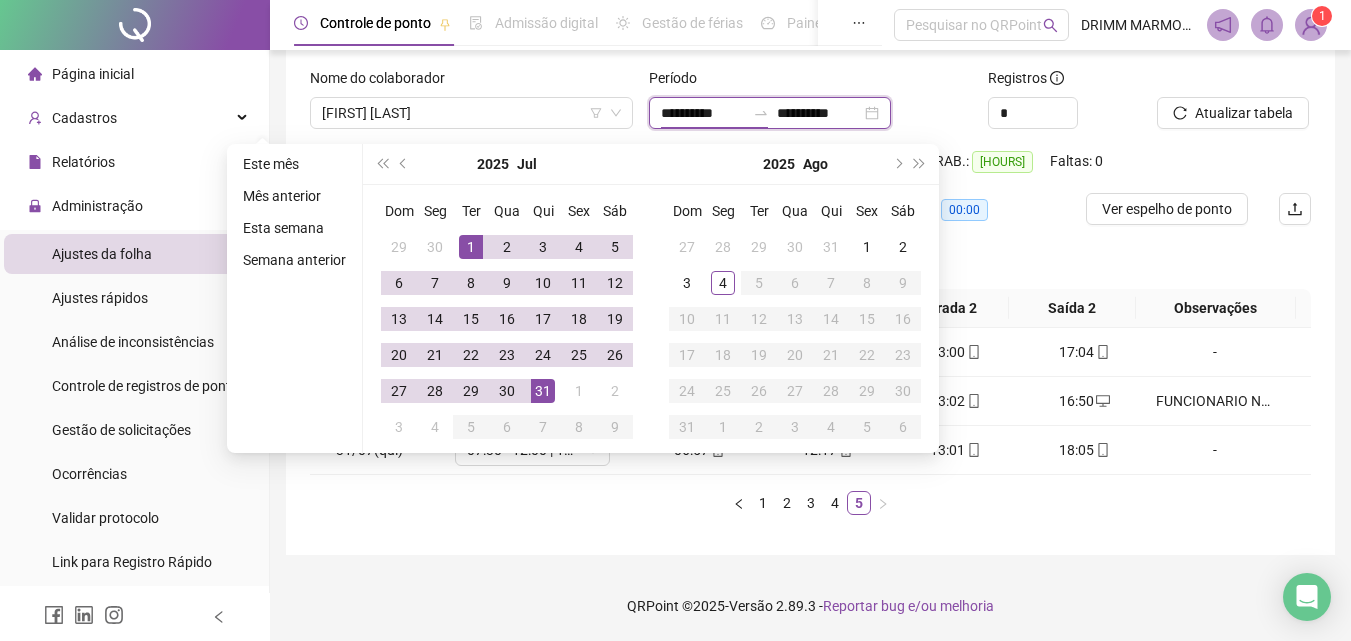 type on "**********" 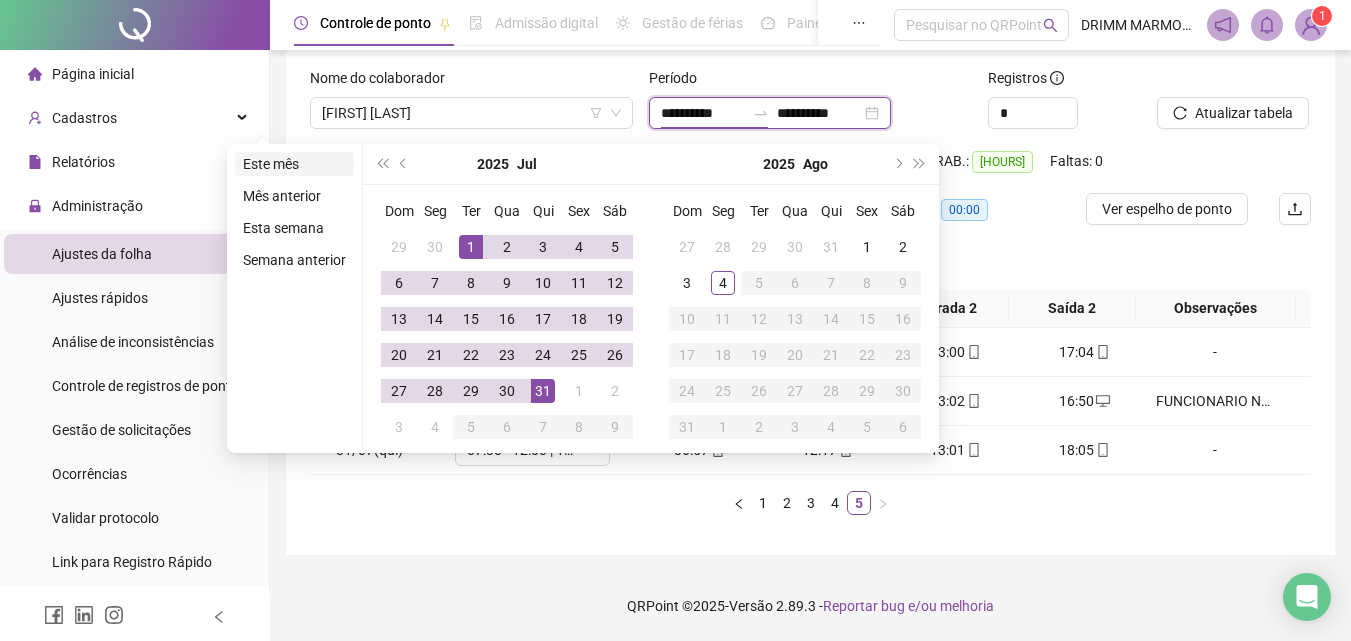 type on "**********" 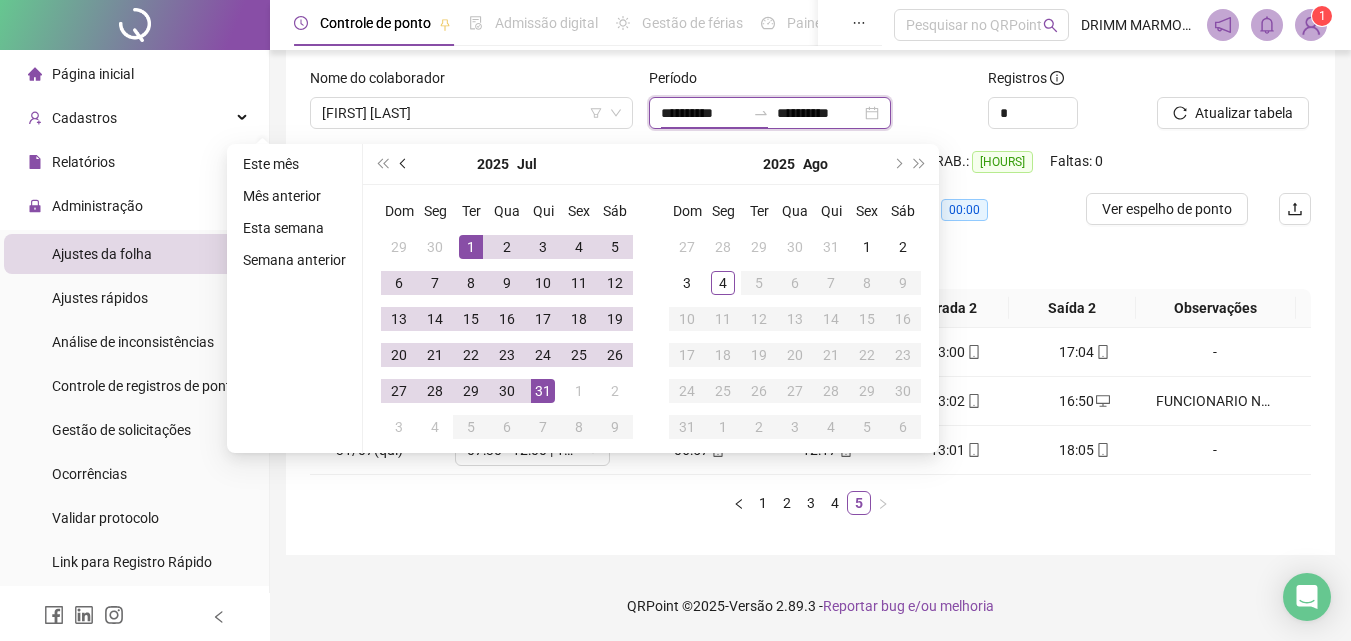 type on "**********" 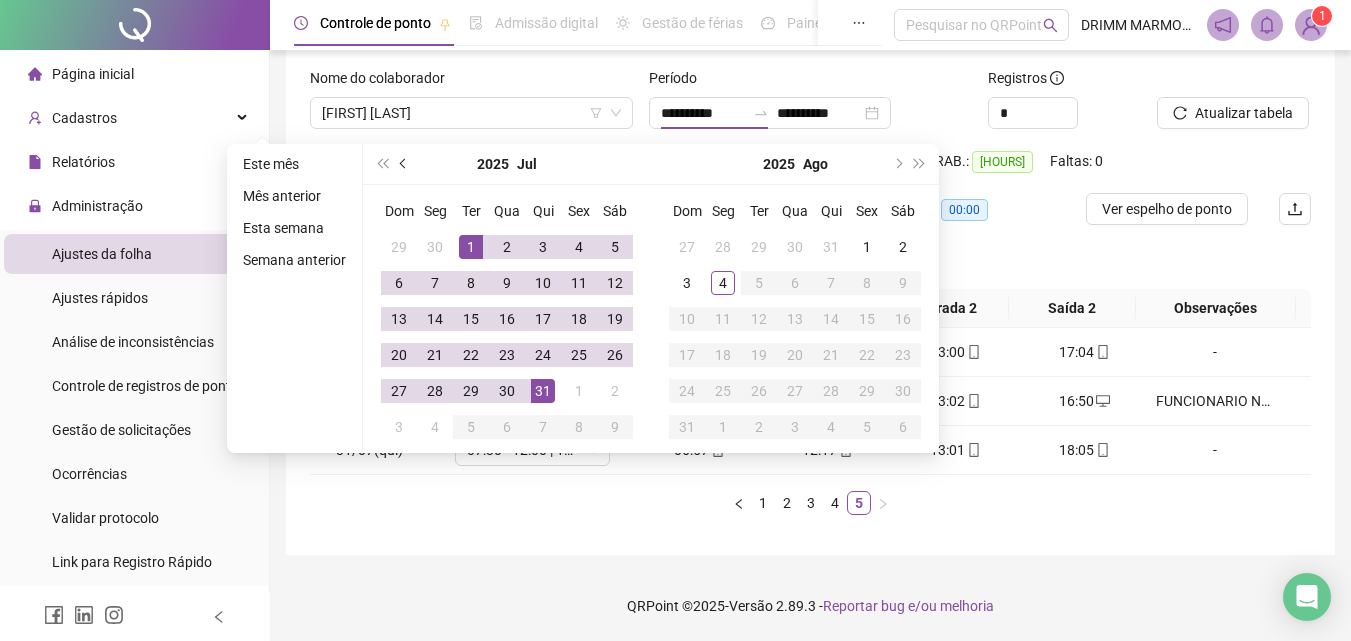 click at bounding box center (405, 164) 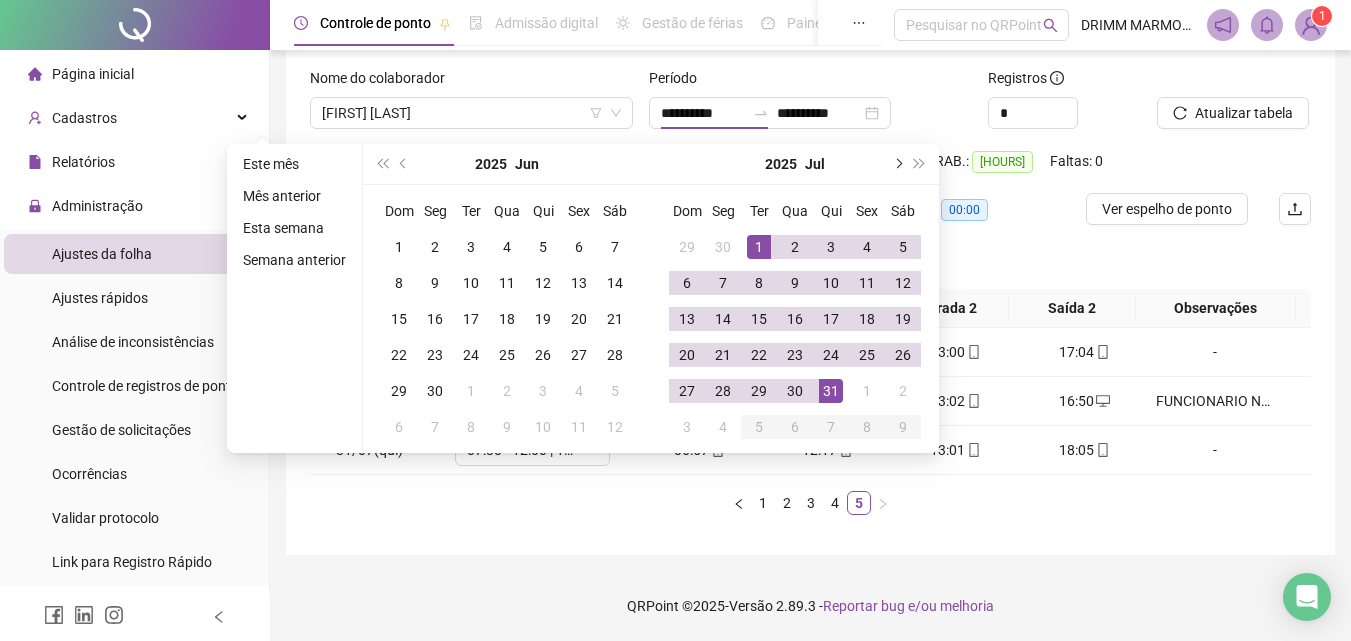 click at bounding box center (897, 164) 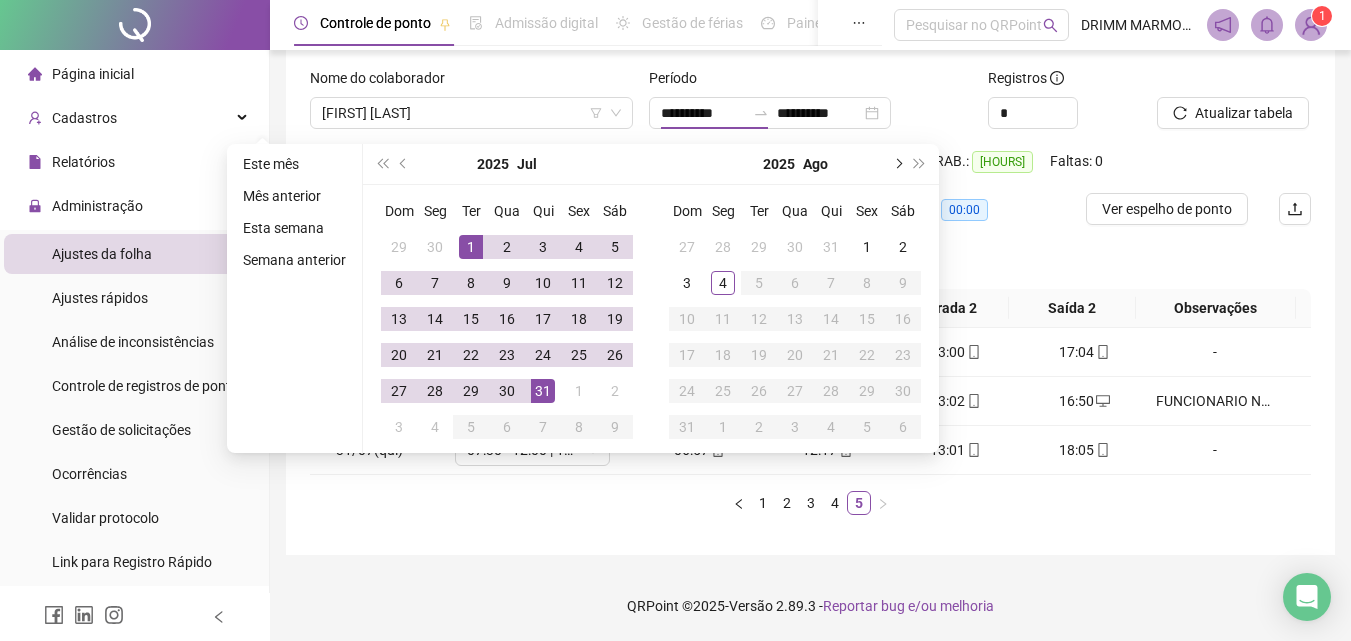 click at bounding box center (897, 164) 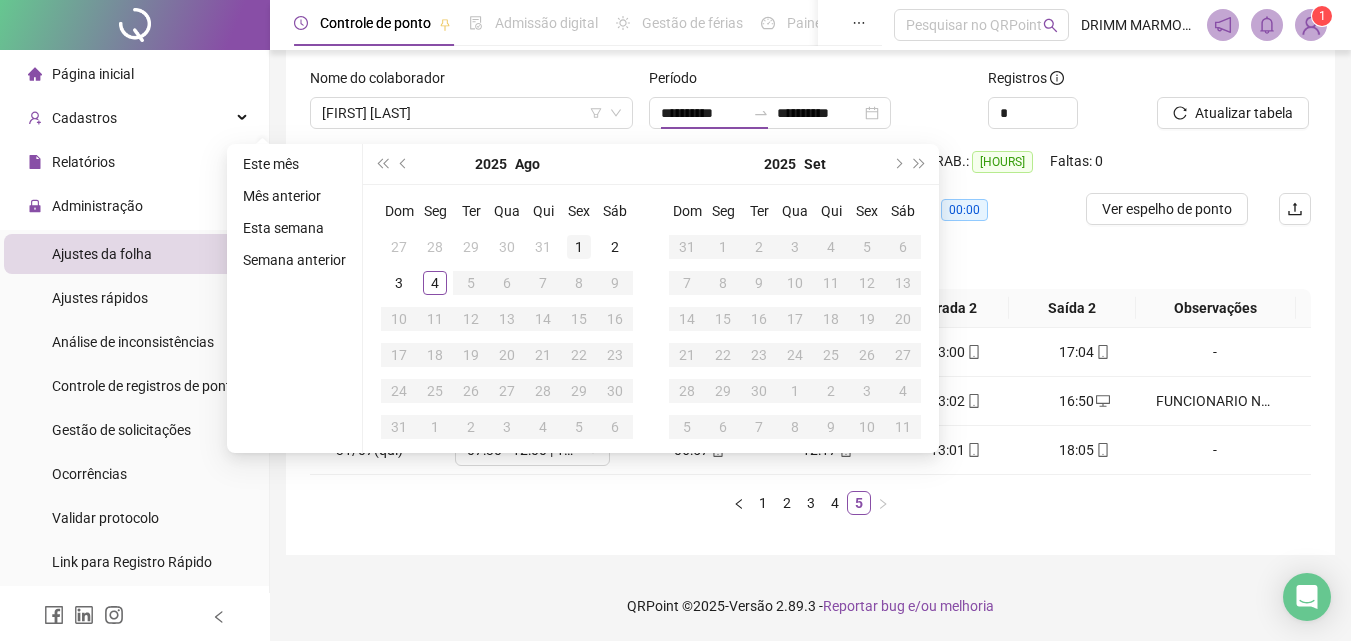 type on "**********" 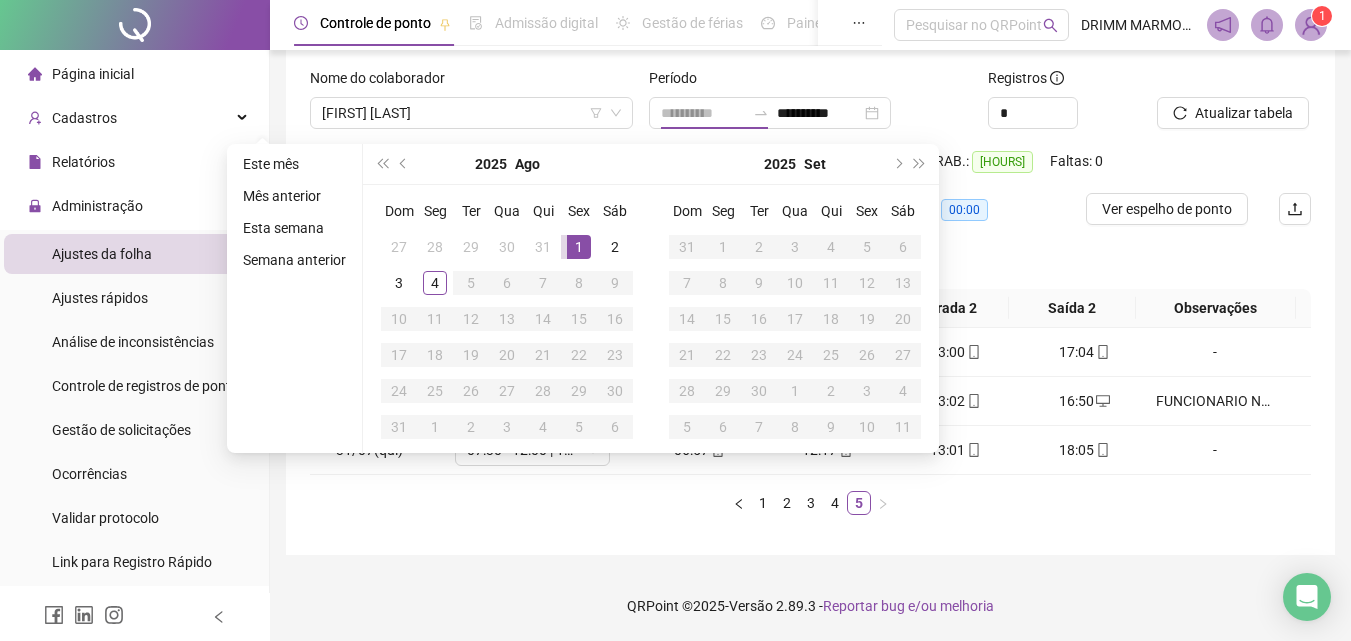 click on "1" at bounding box center [579, 247] 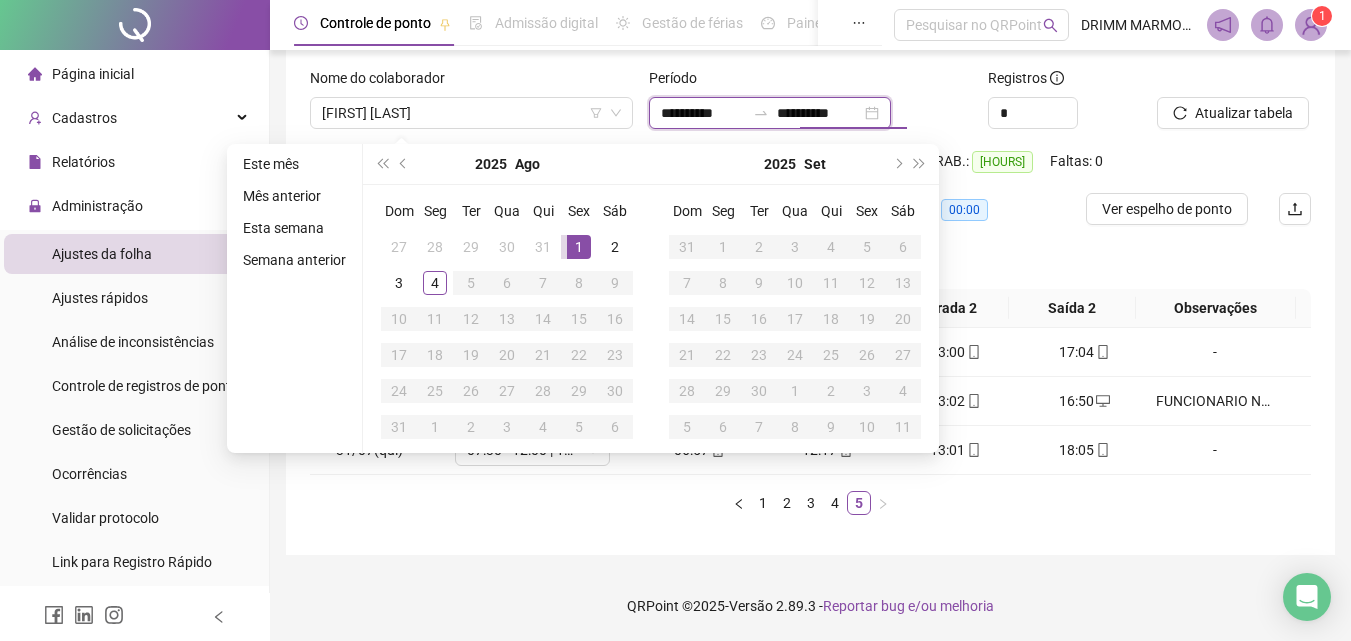 click on "**********" at bounding box center (770, 113) 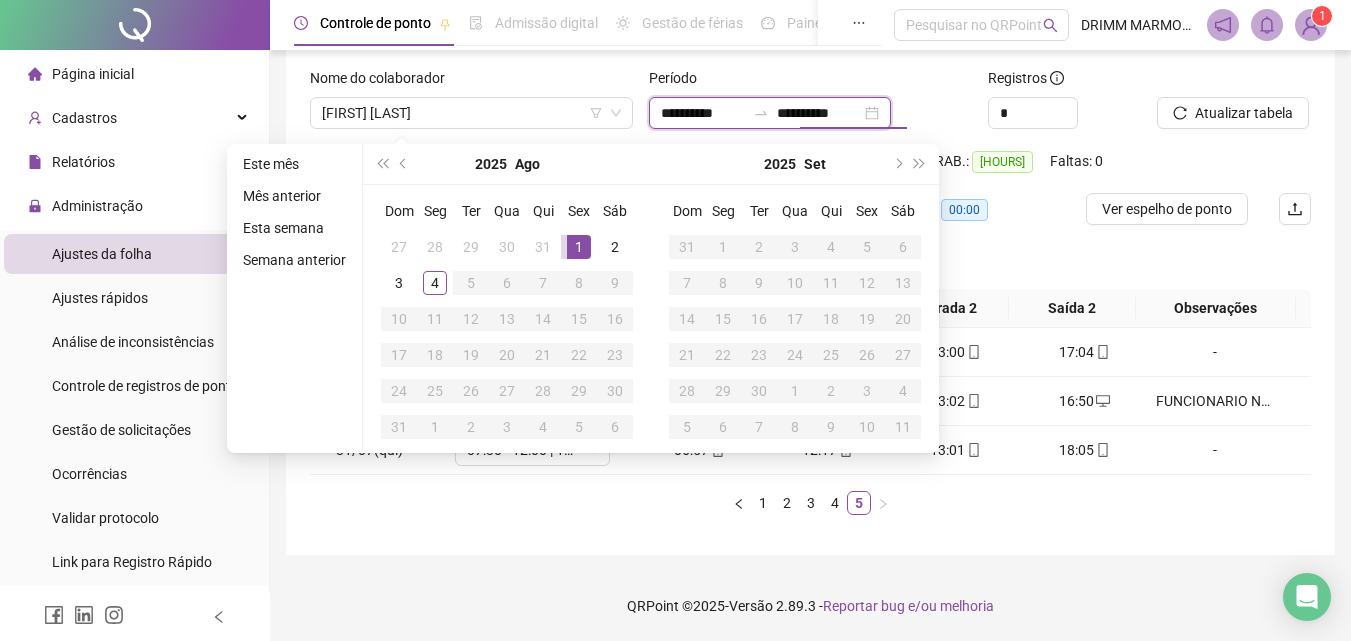 click on "**********" at bounding box center [770, 113] 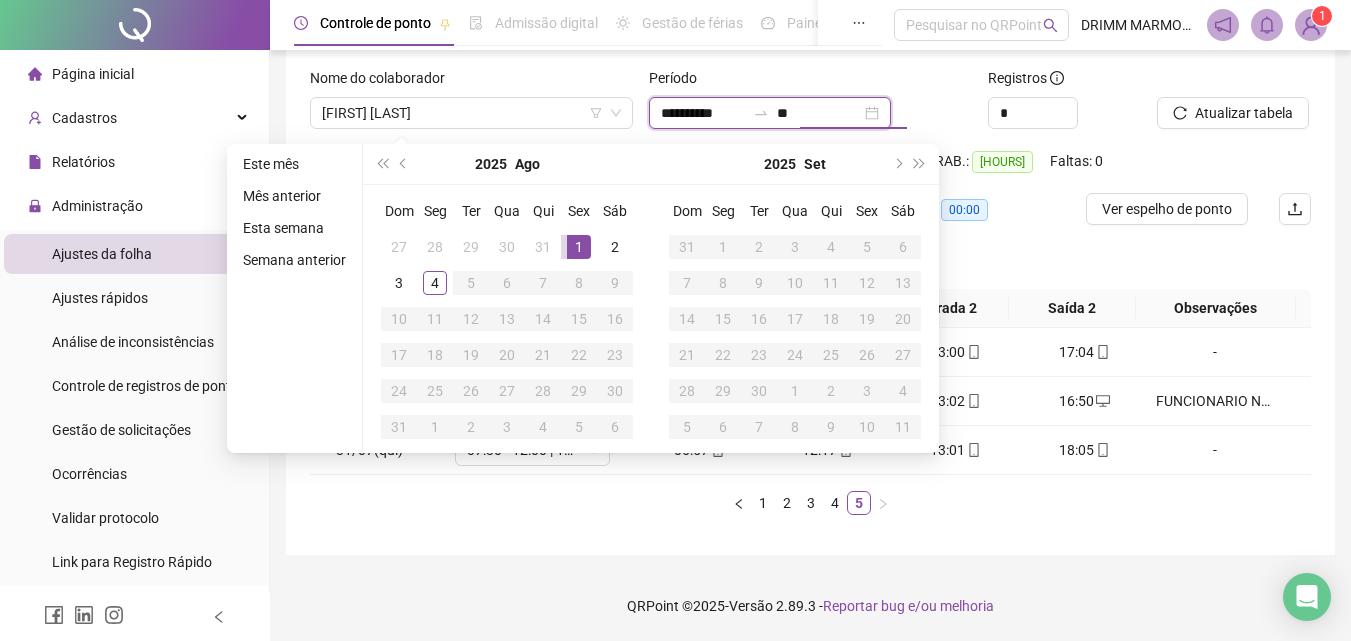 type on "*" 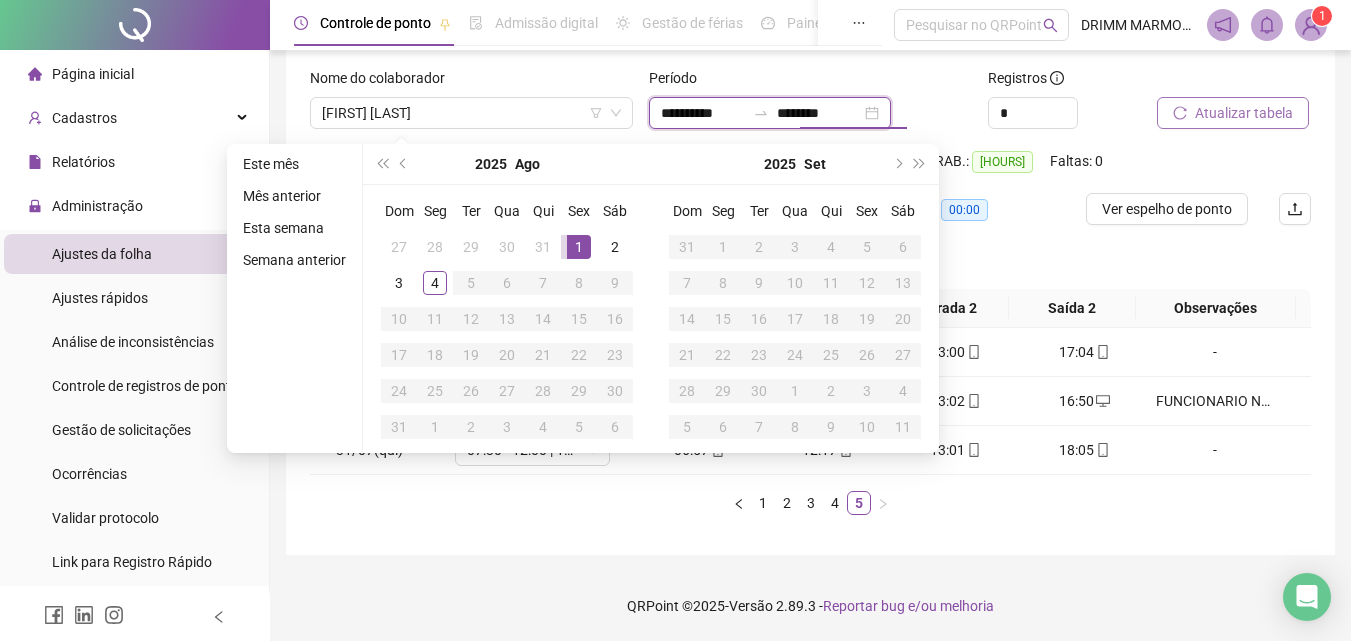 type on "********" 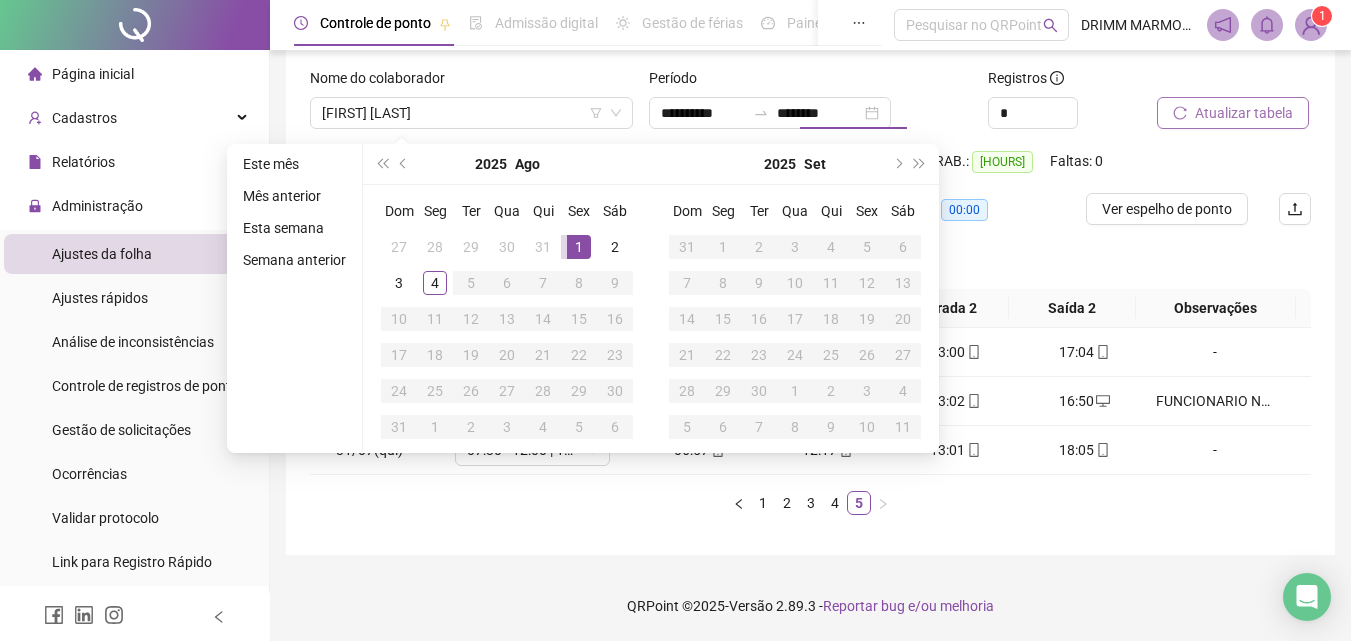 click on "**********" at bounding box center (810, 283) 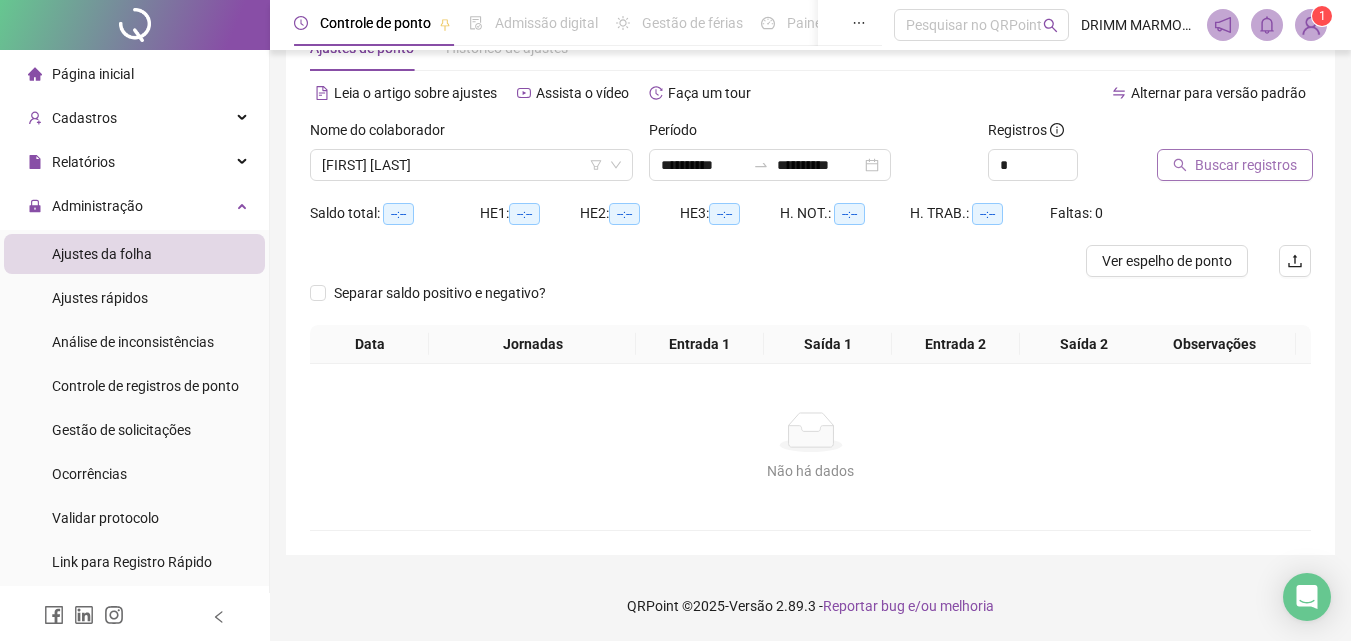 scroll, scrollTop: 65, scrollLeft: 0, axis: vertical 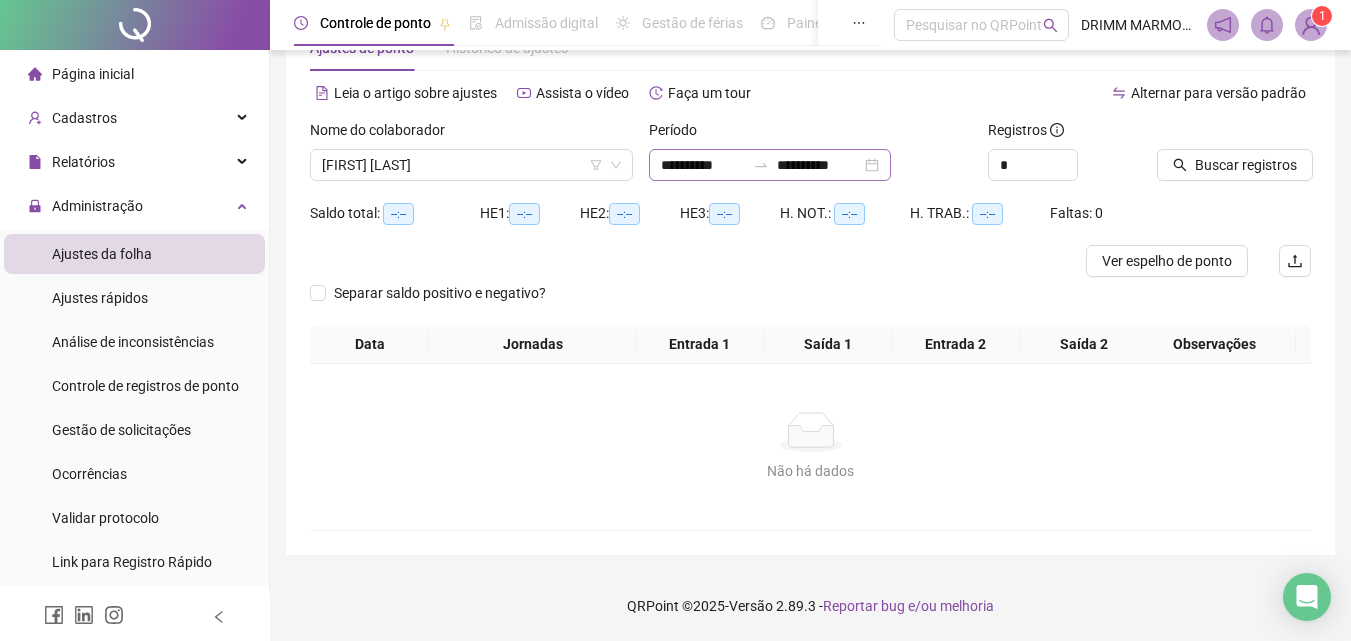 click on "**********" at bounding box center [770, 165] 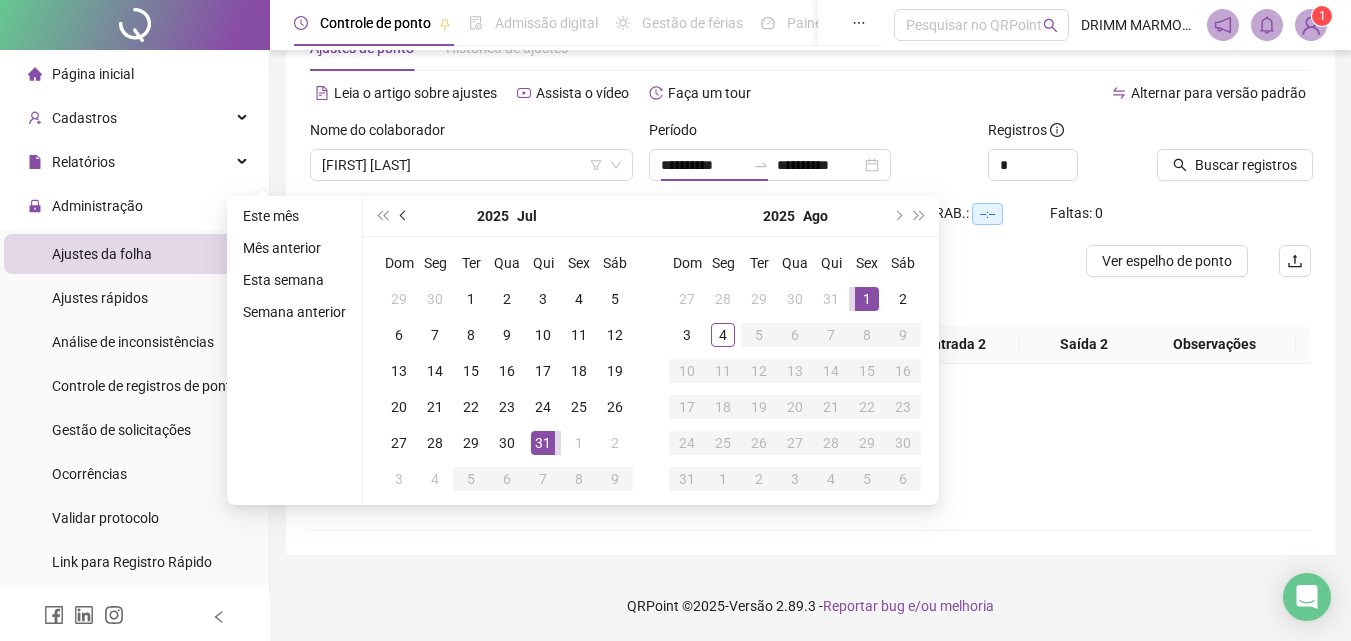 click at bounding box center [405, 216] 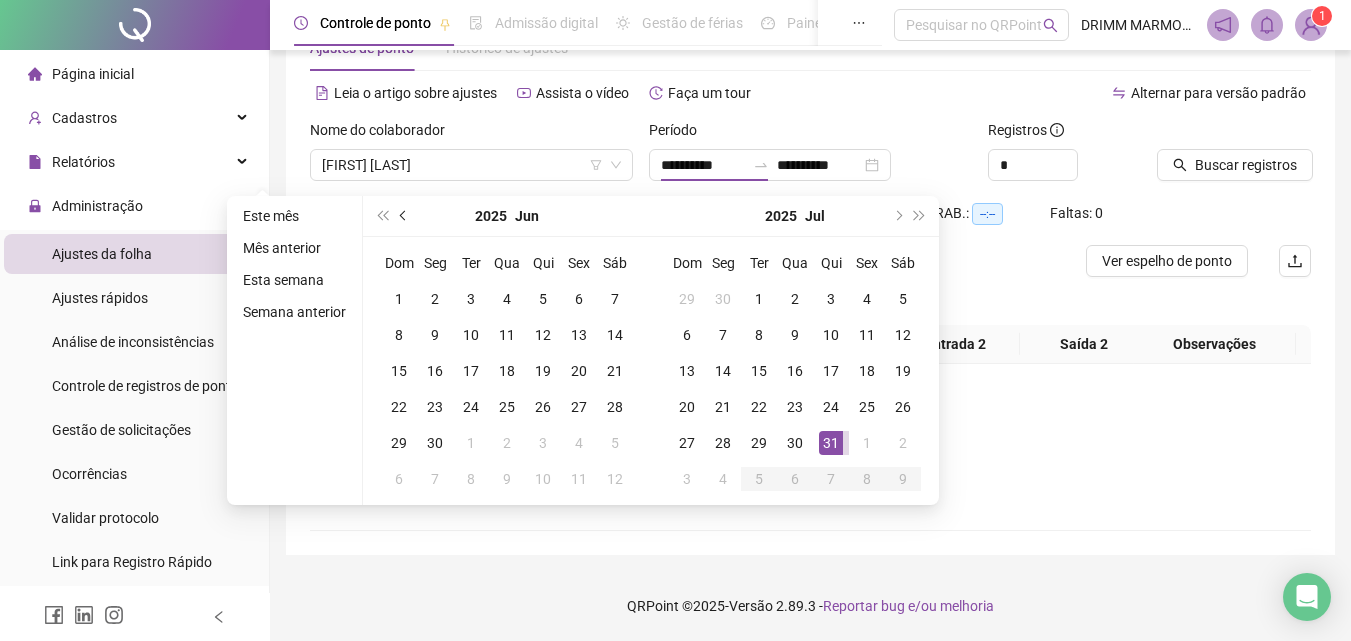 click at bounding box center (405, 216) 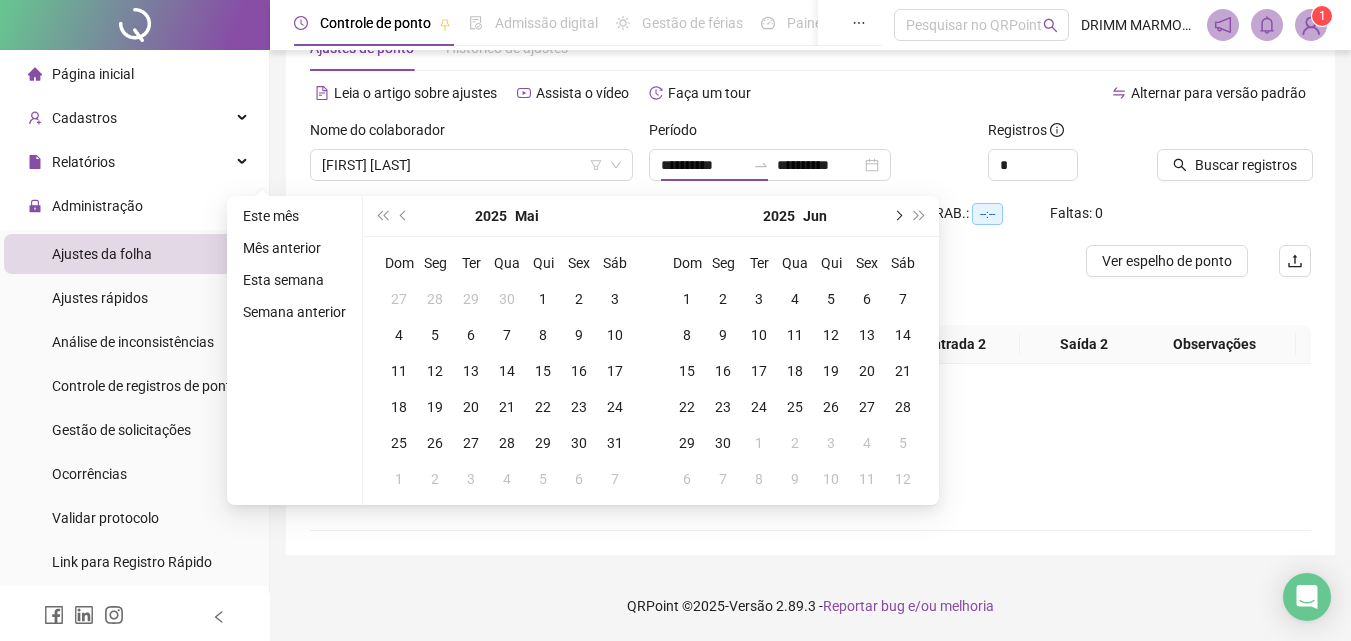 click at bounding box center [897, 216] 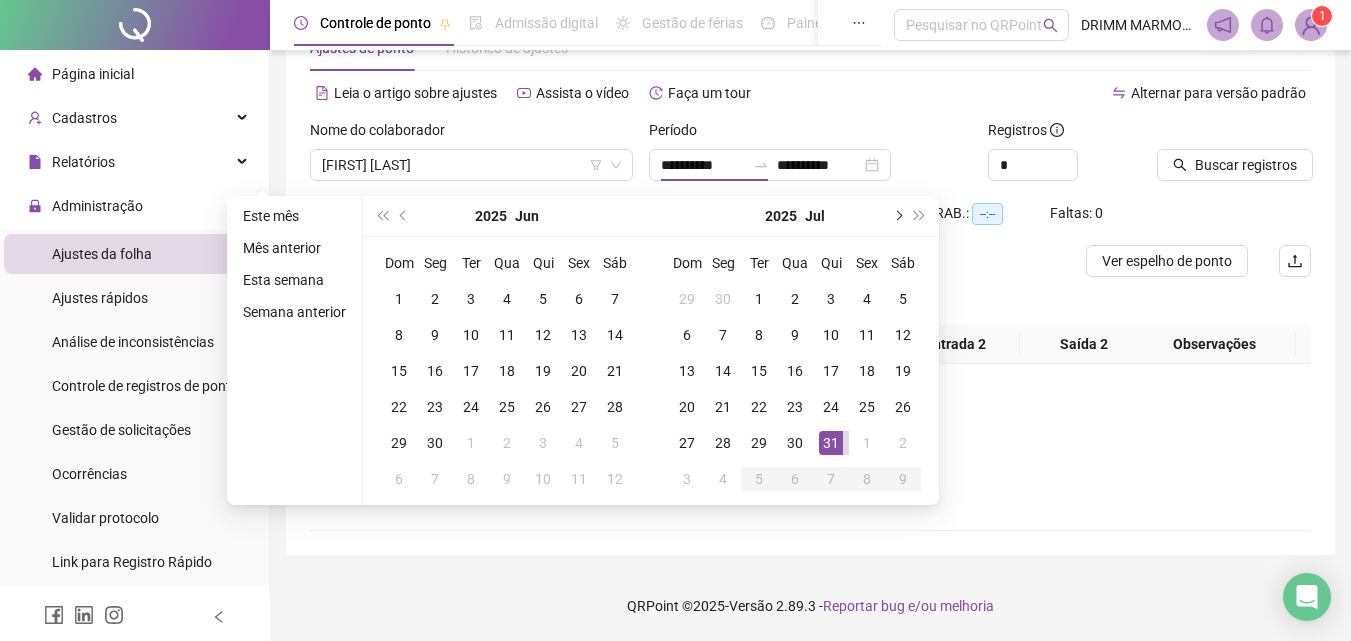 click at bounding box center [897, 216] 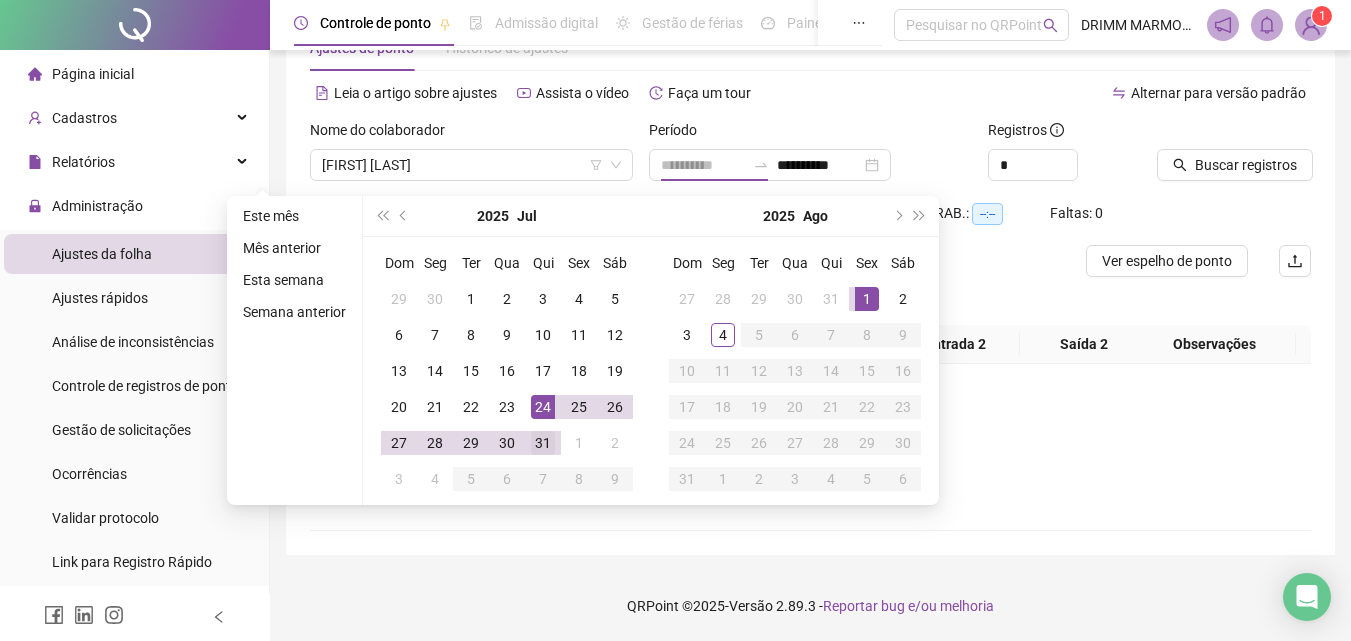 type on "**********" 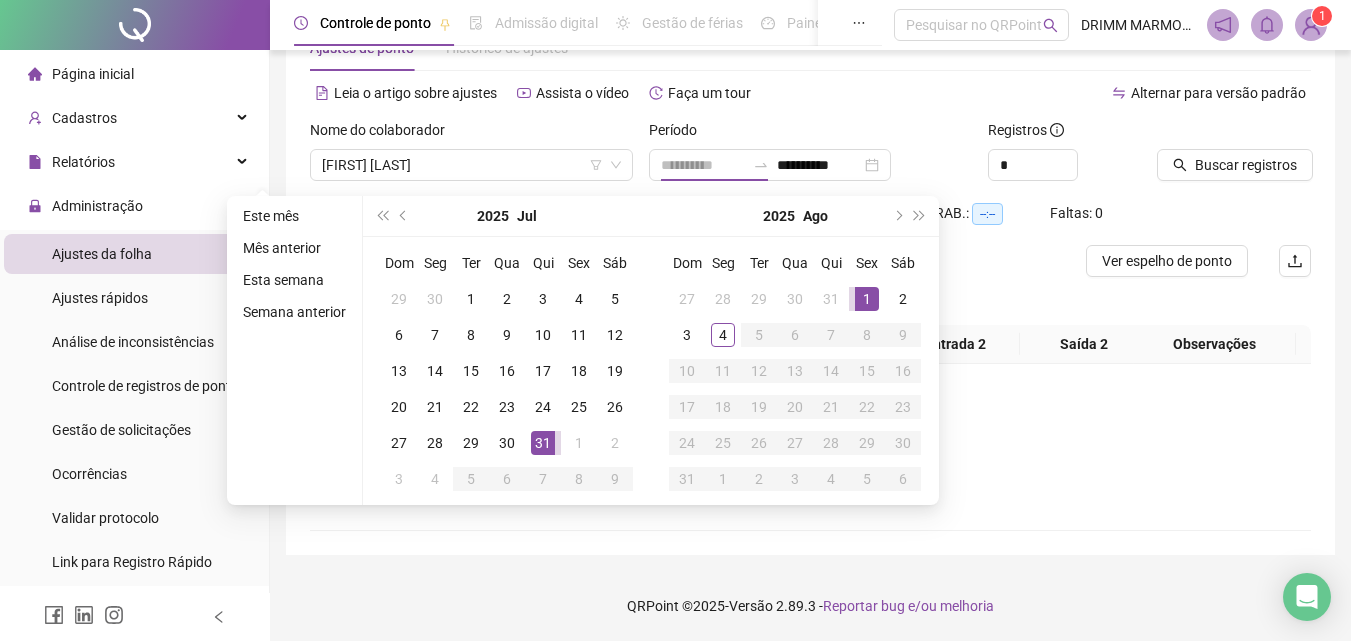 click on "31" at bounding box center (543, 443) 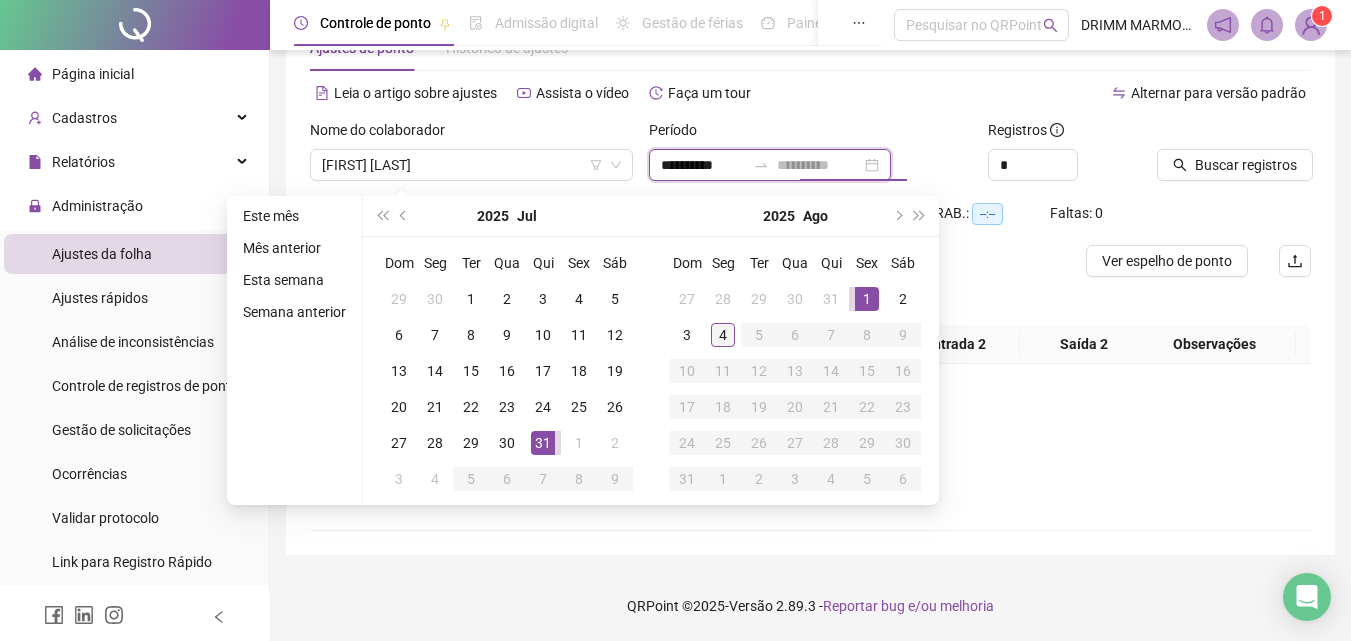 type on "**********" 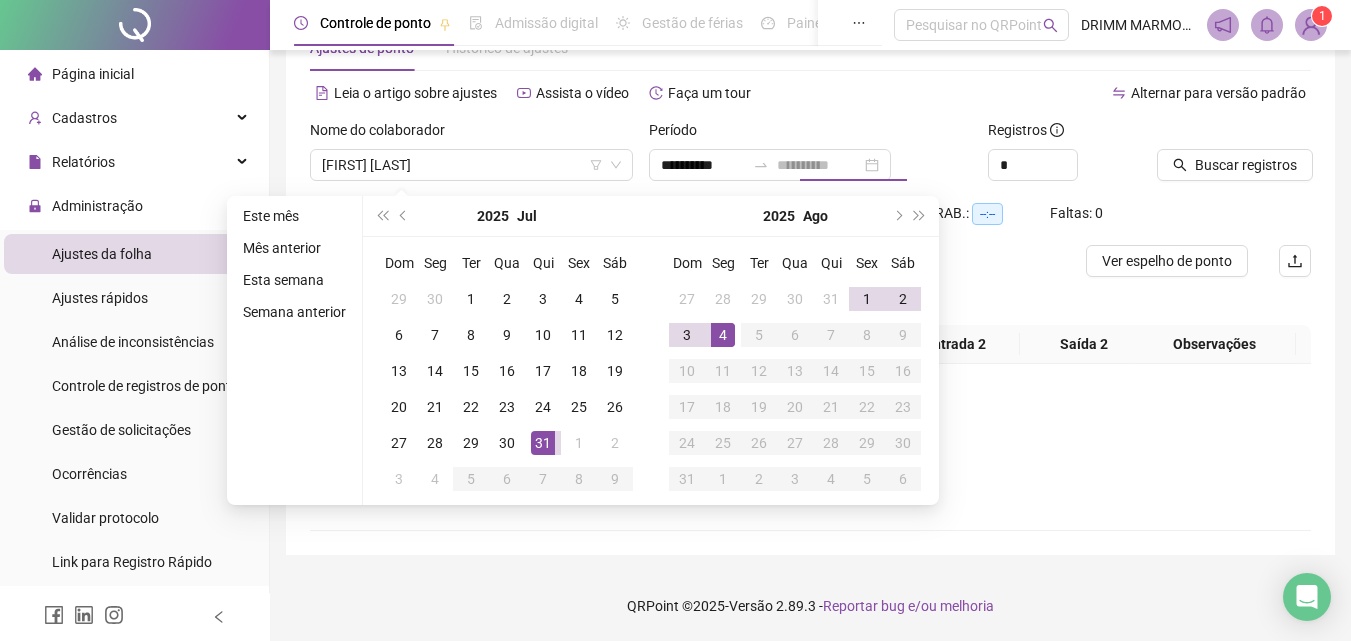 click on "4" at bounding box center (723, 335) 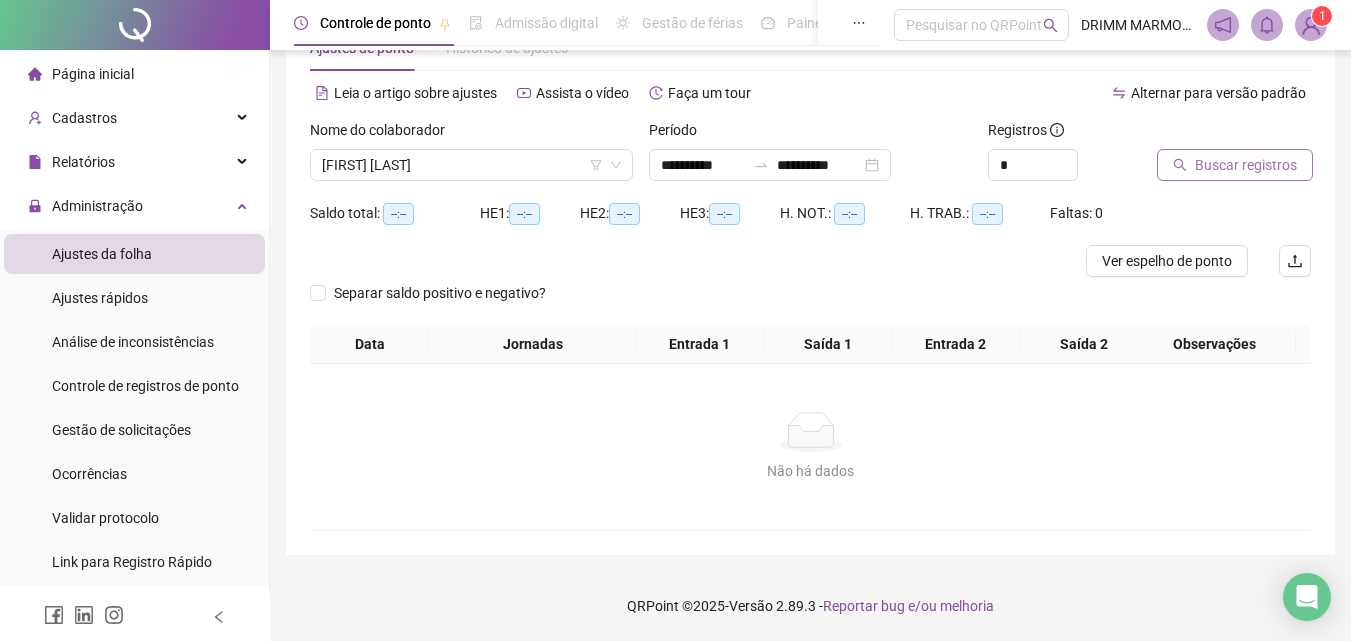 click on "Buscar registros" at bounding box center [1246, 165] 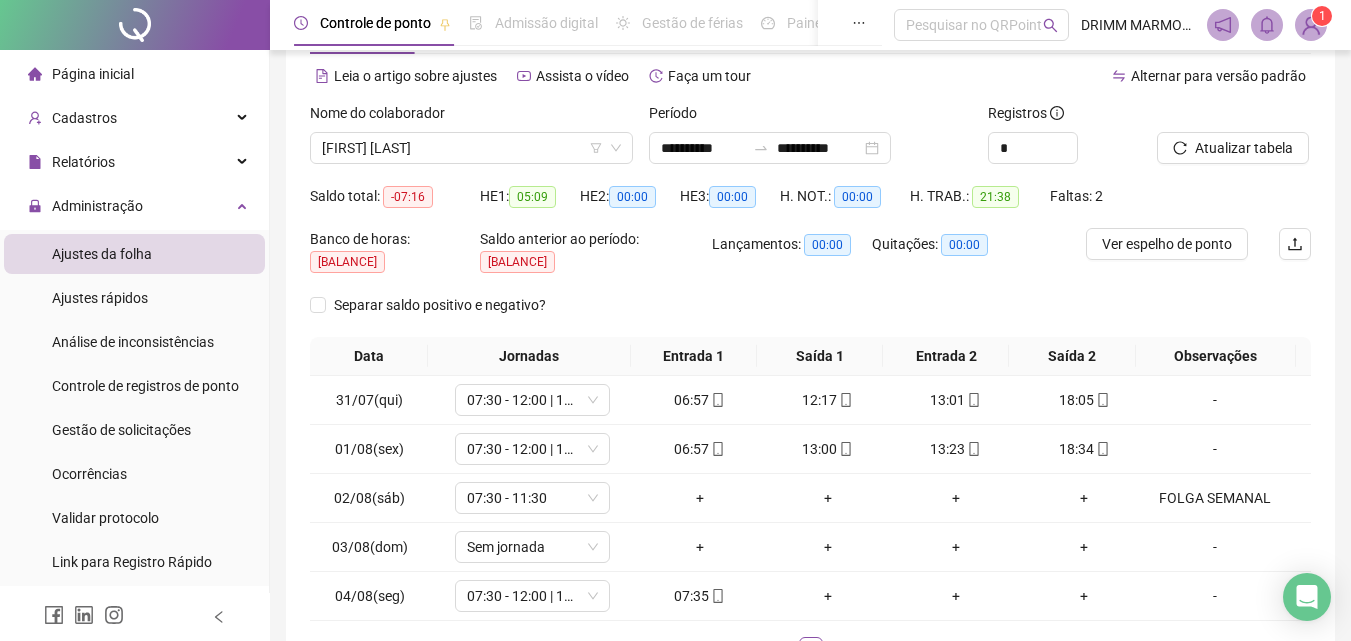 scroll, scrollTop: 115, scrollLeft: 0, axis: vertical 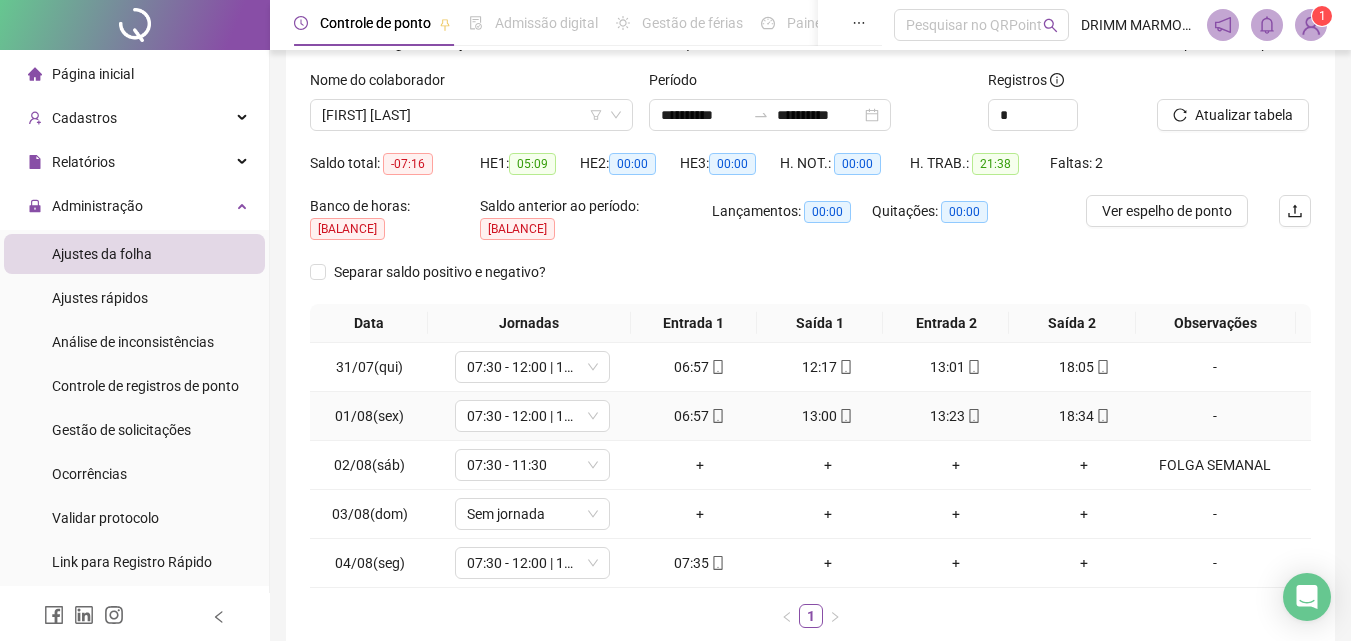 click on "-" at bounding box center [1215, 416] 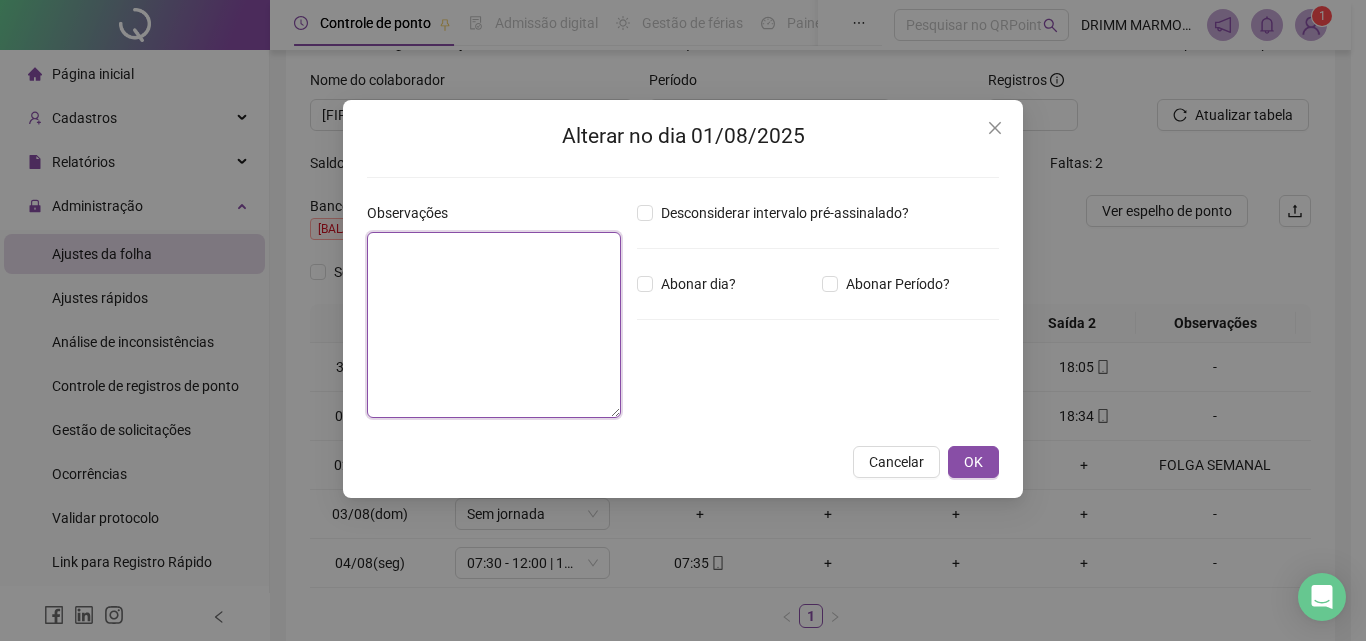 click at bounding box center (494, 325) 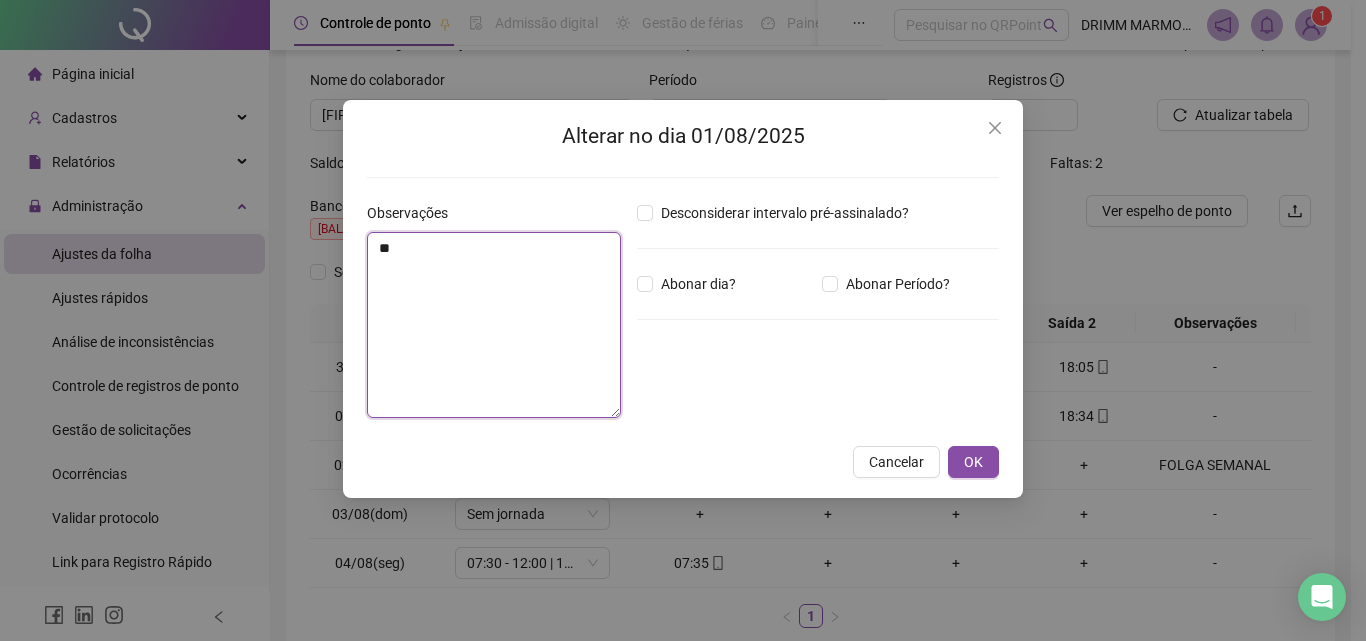 type on "*" 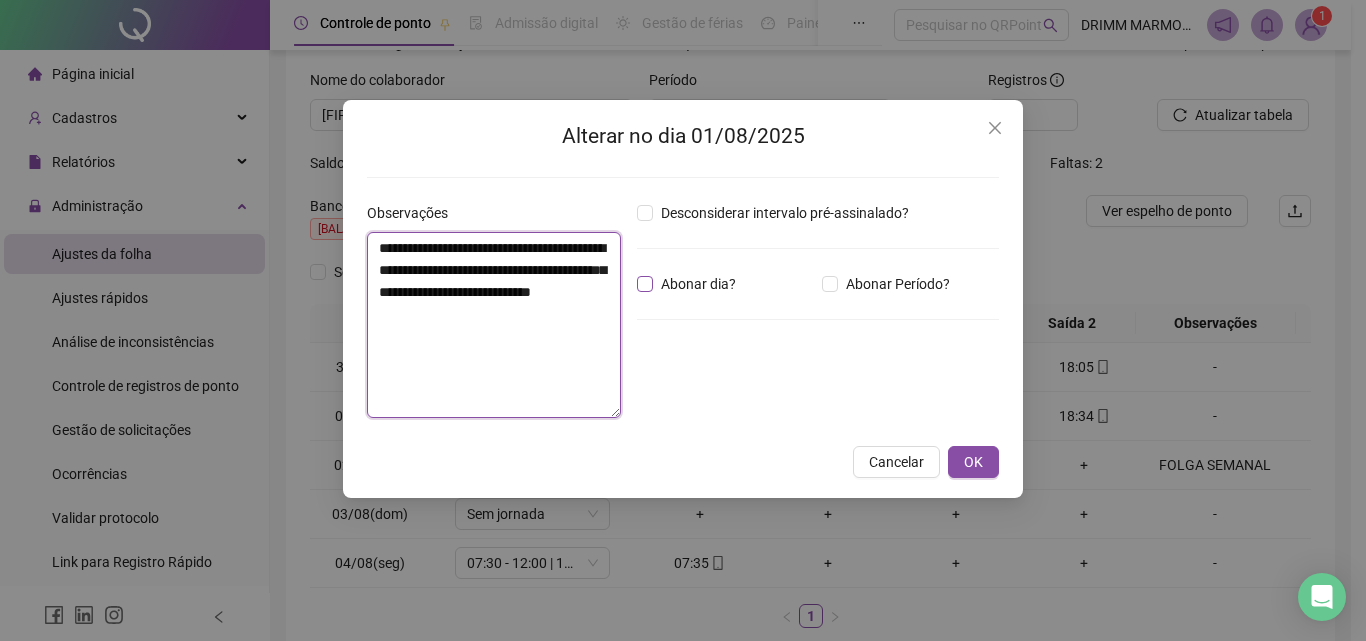 type on "**********" 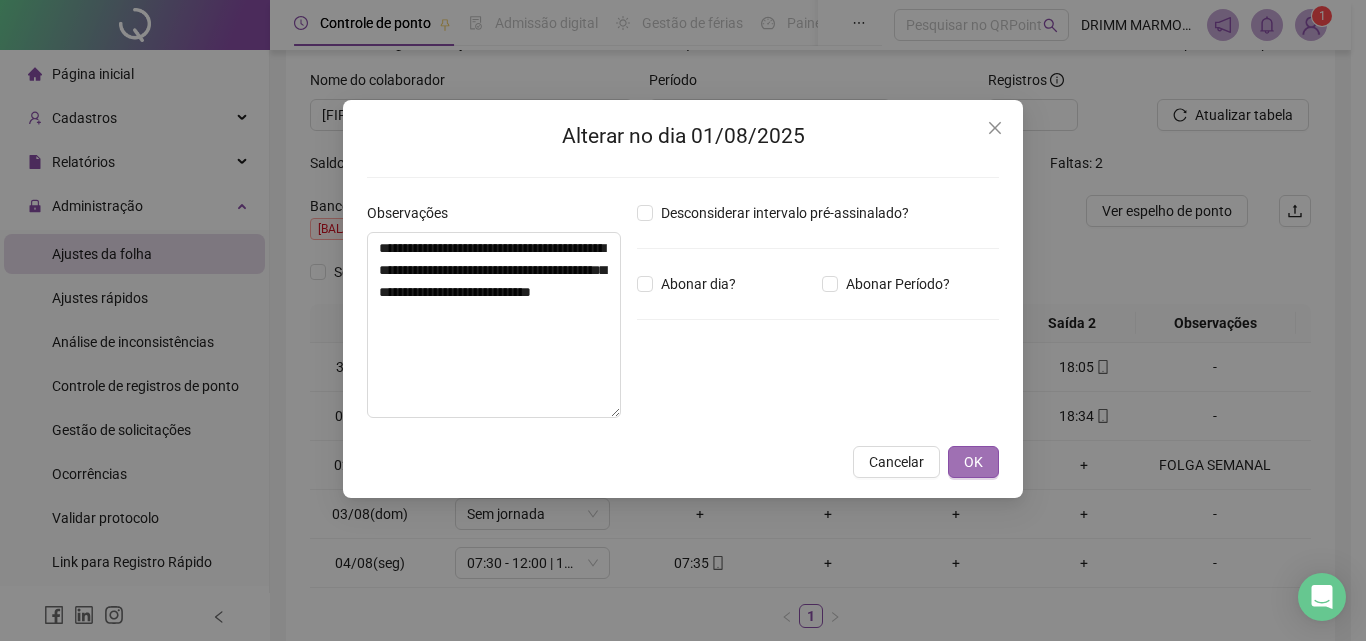 click on "OK" at bounding box center [973, 462] 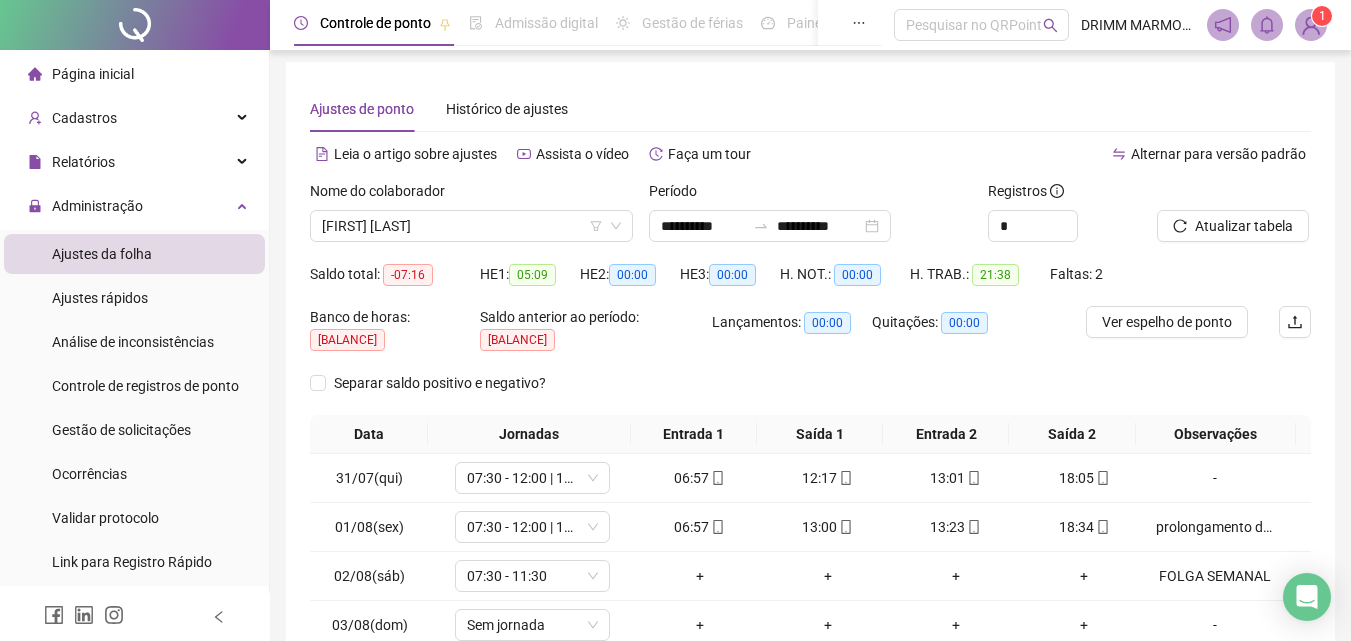 scroll, scrollTop: 0, scrollLeft: 0, axis: both 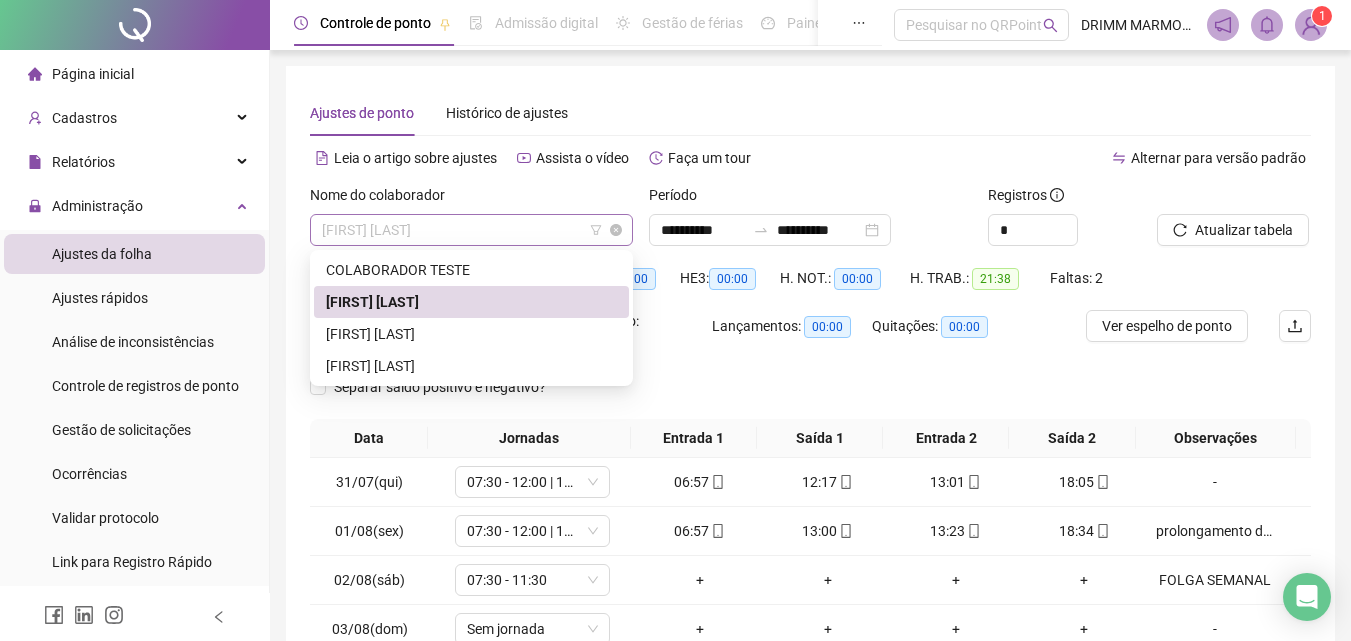 click on "[FIRST] [LAST]" at bounding box center (471, 230) 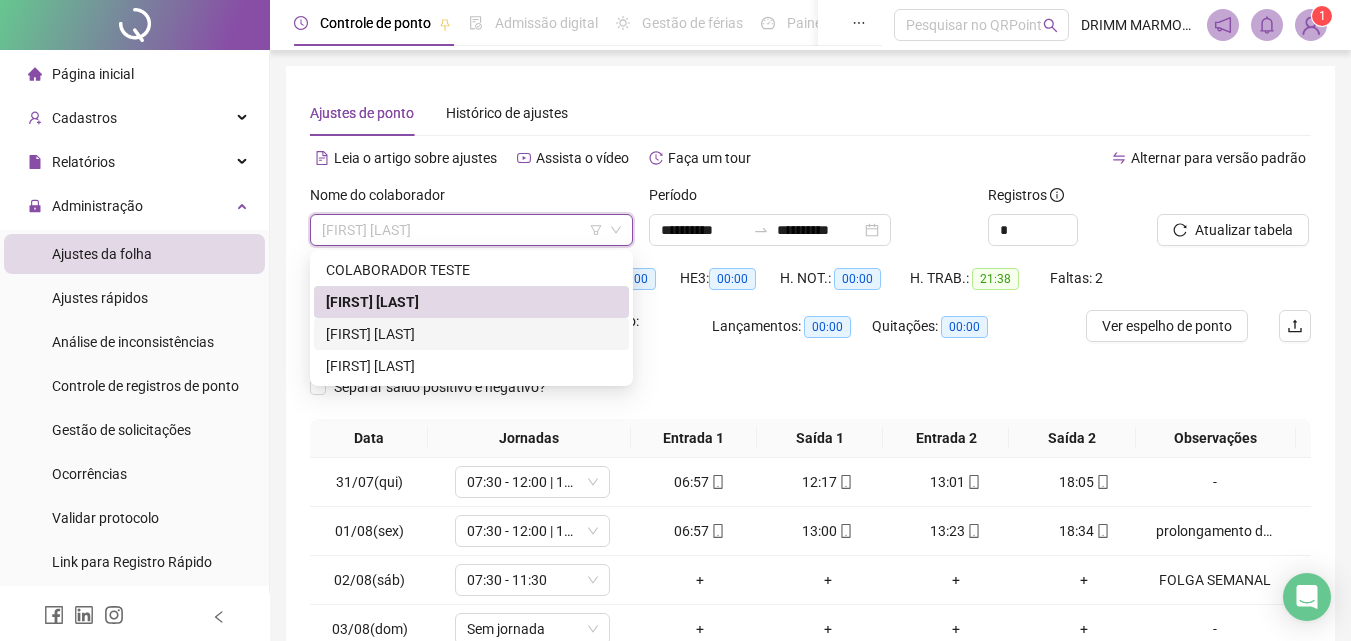 click on "[FIRST] [LAST]" at bounding box center [471, 334] 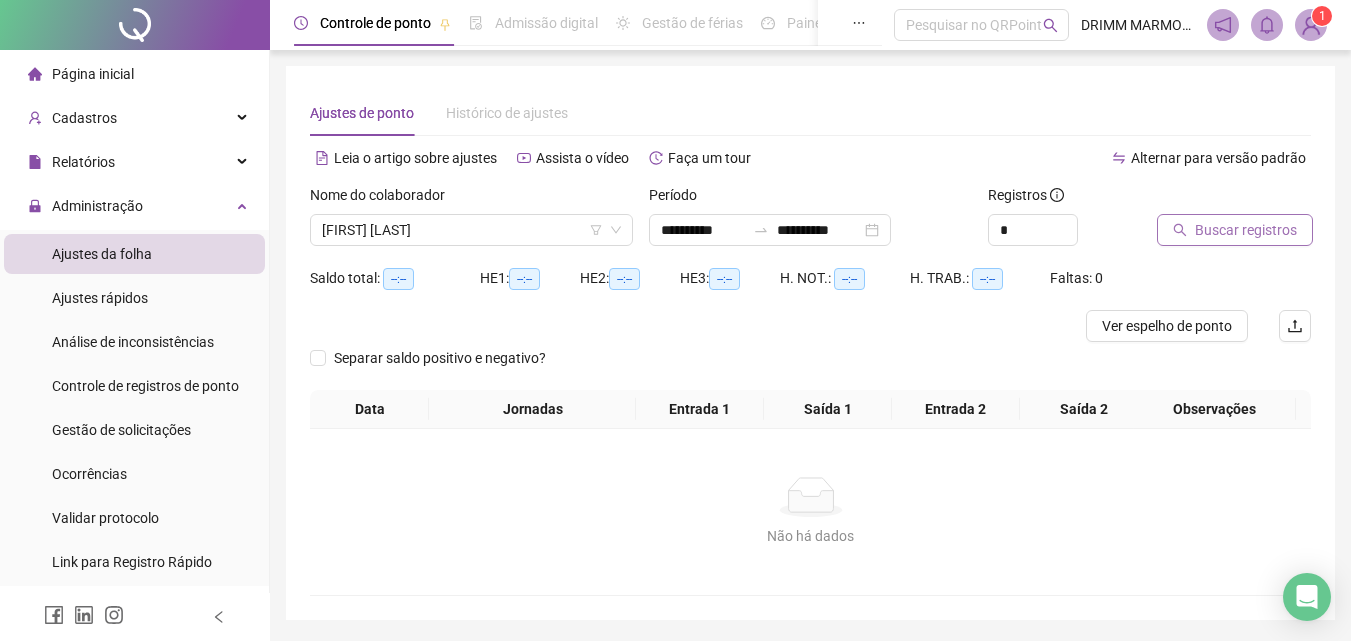 click on "Buscar registros" at bounding box center (1246, 230) 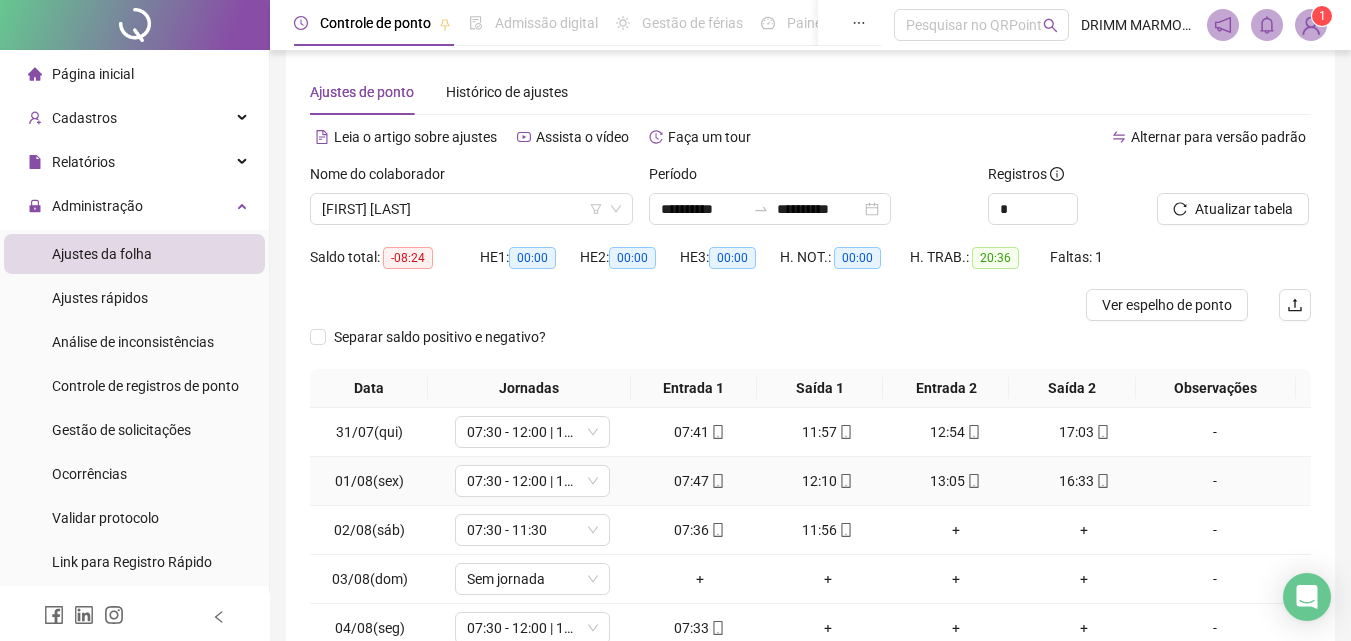 scroll, scrollTop: 0, scrollLeft: 0, axis: both 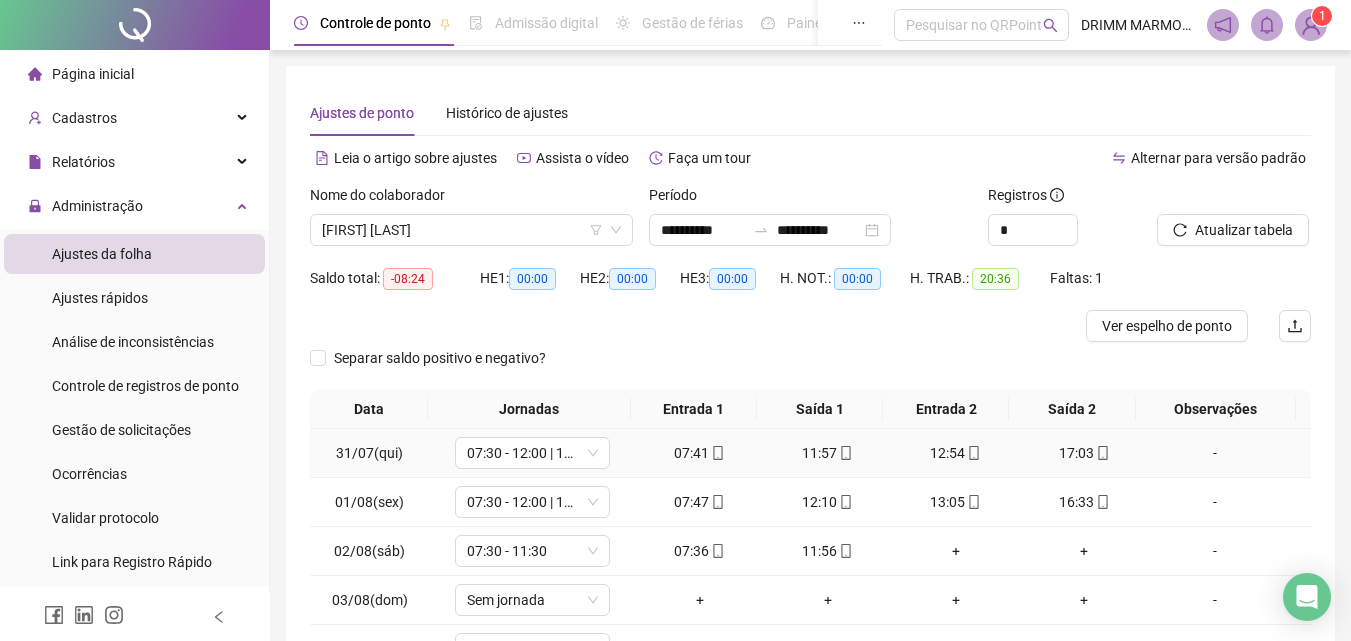 click on "17:03" at bounding box center [1084, 453] 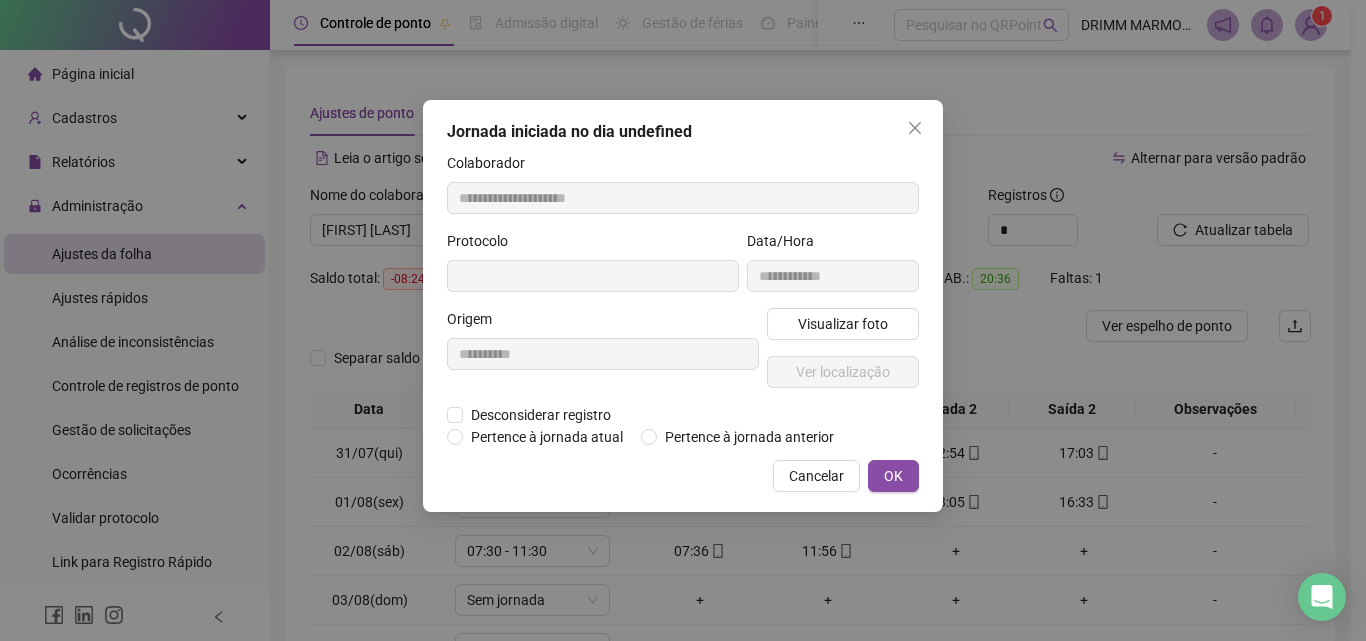 type on "**********" 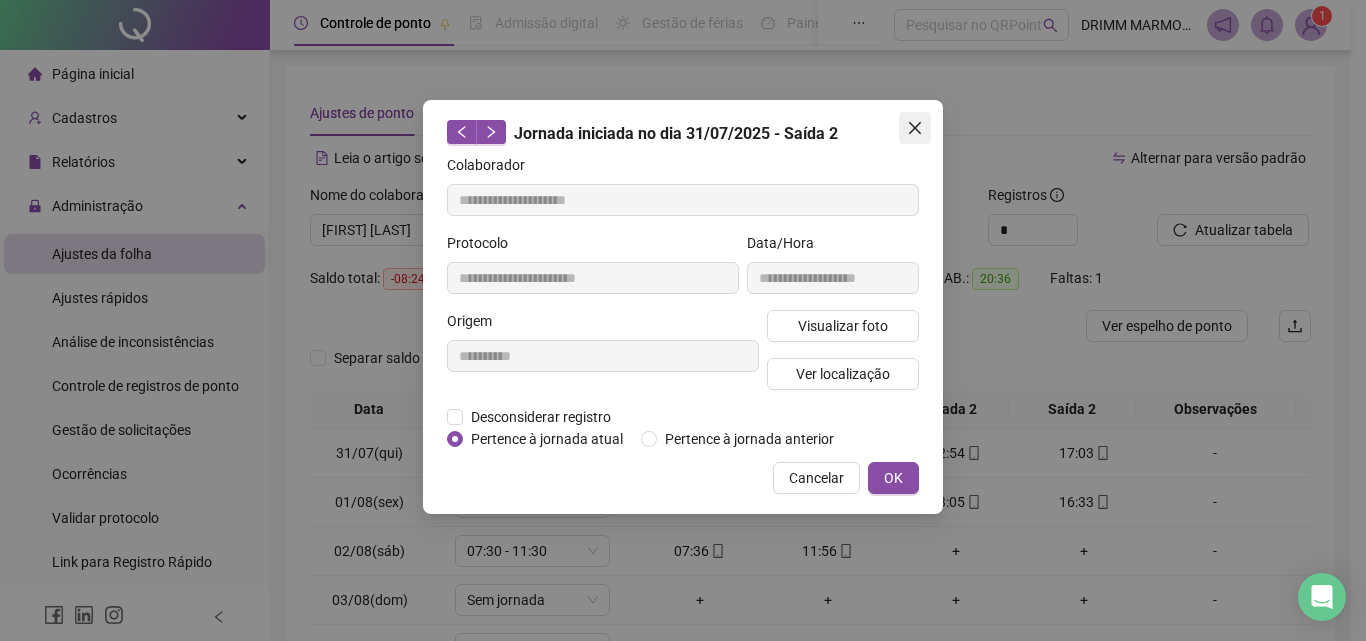 click 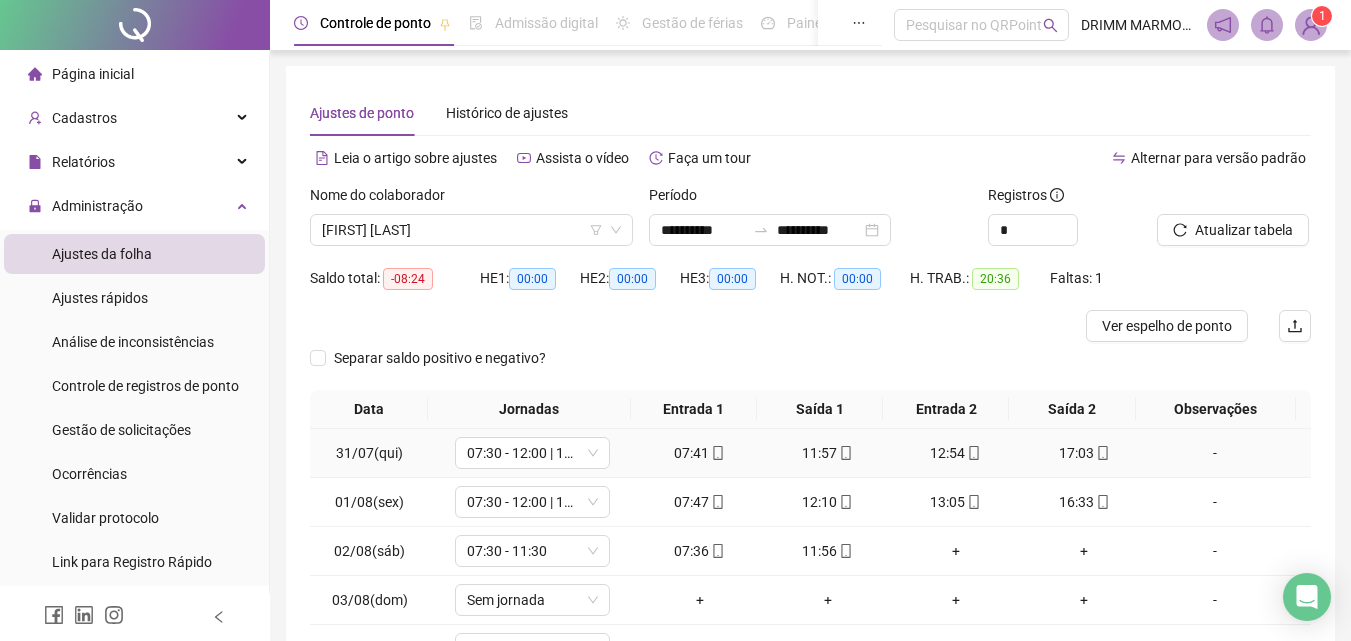 click on "17:03" at bounding box center [1084, 453] 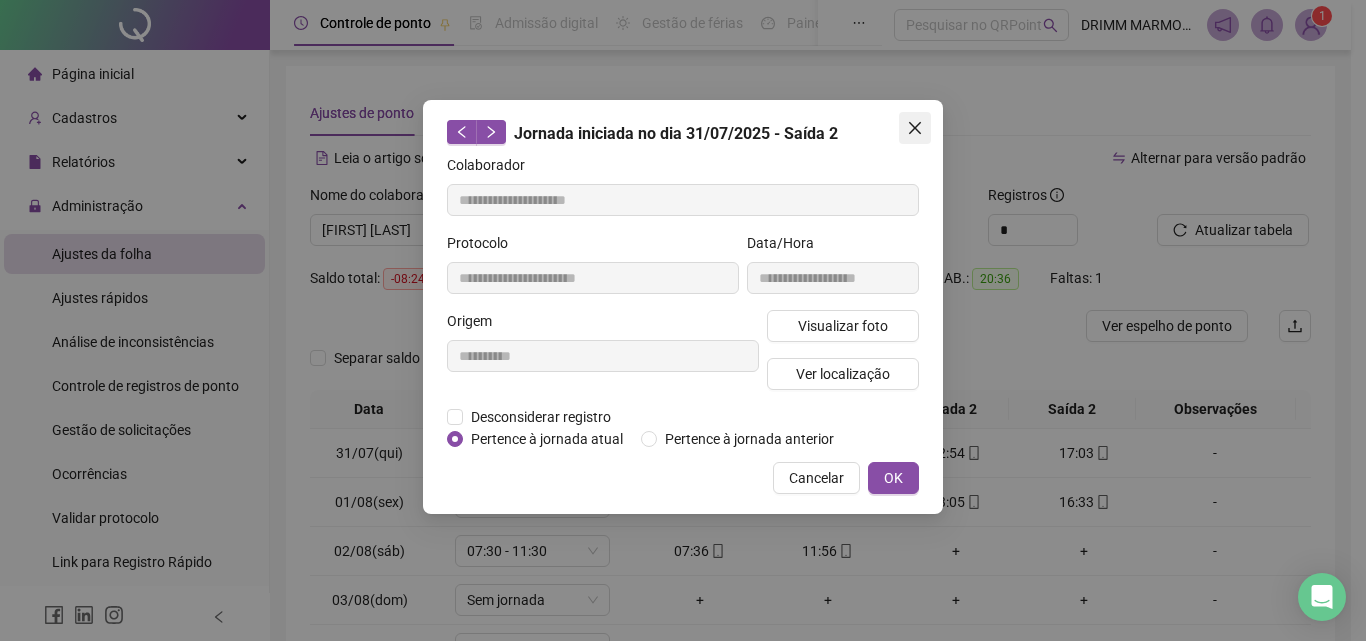 click 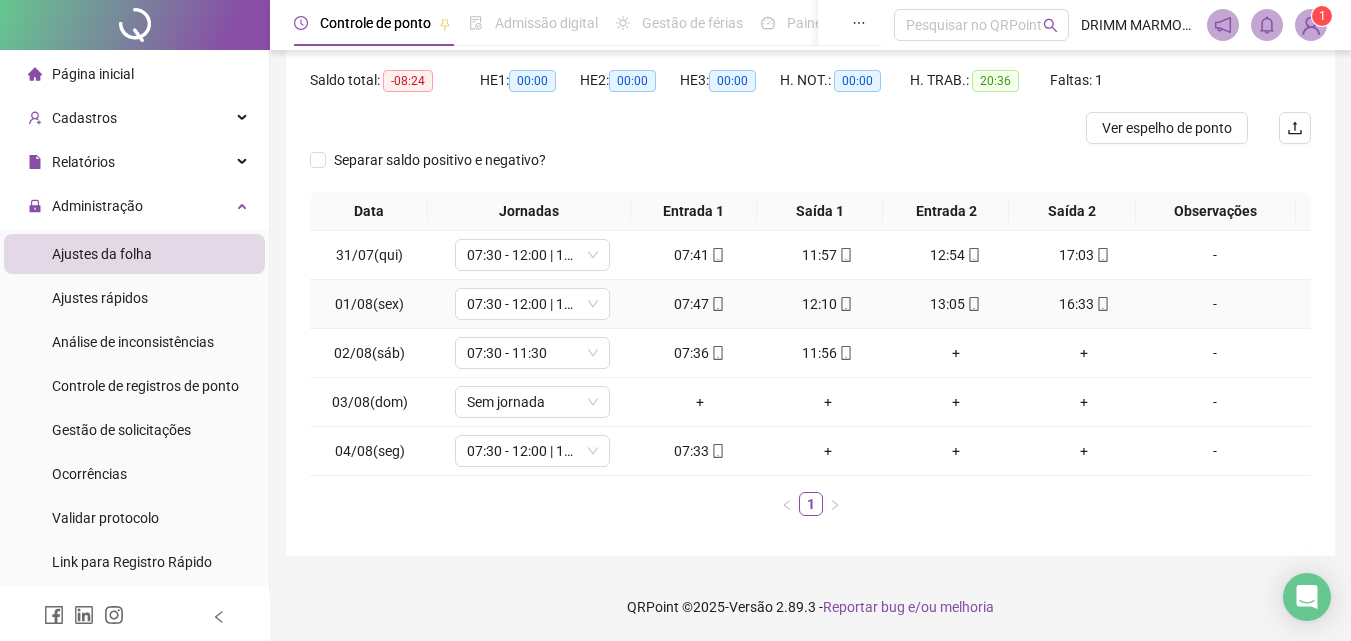 scroll, scrollTop: 199, scrollLeft: 0, axis: vertical 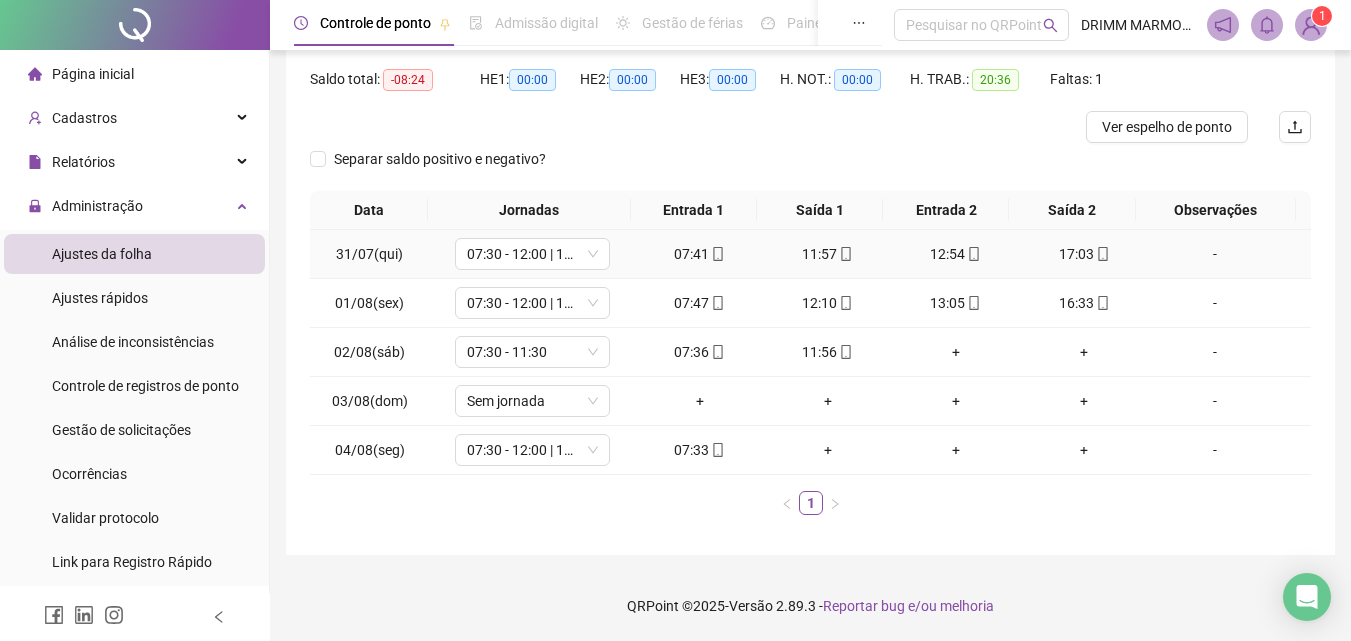 click on "17:03" at bounding box center [1084, 254] 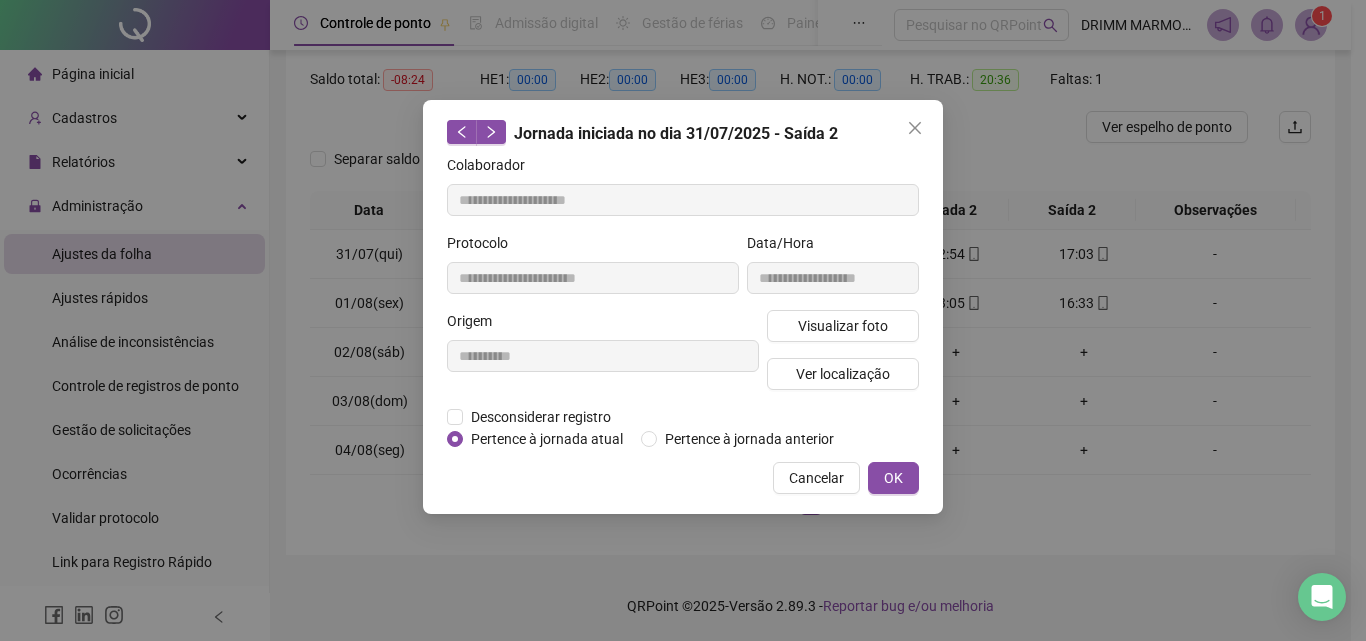 click 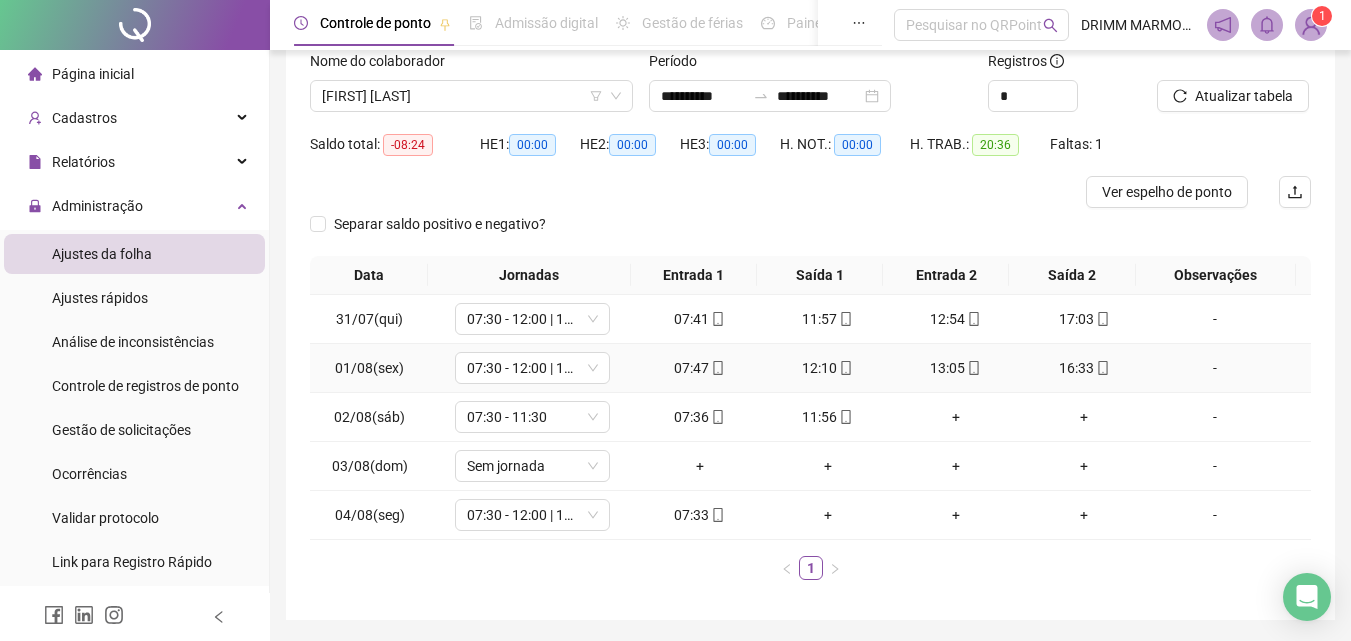 scroll, scrollTop: 99, scrollLeft: 0, axis: vertical 